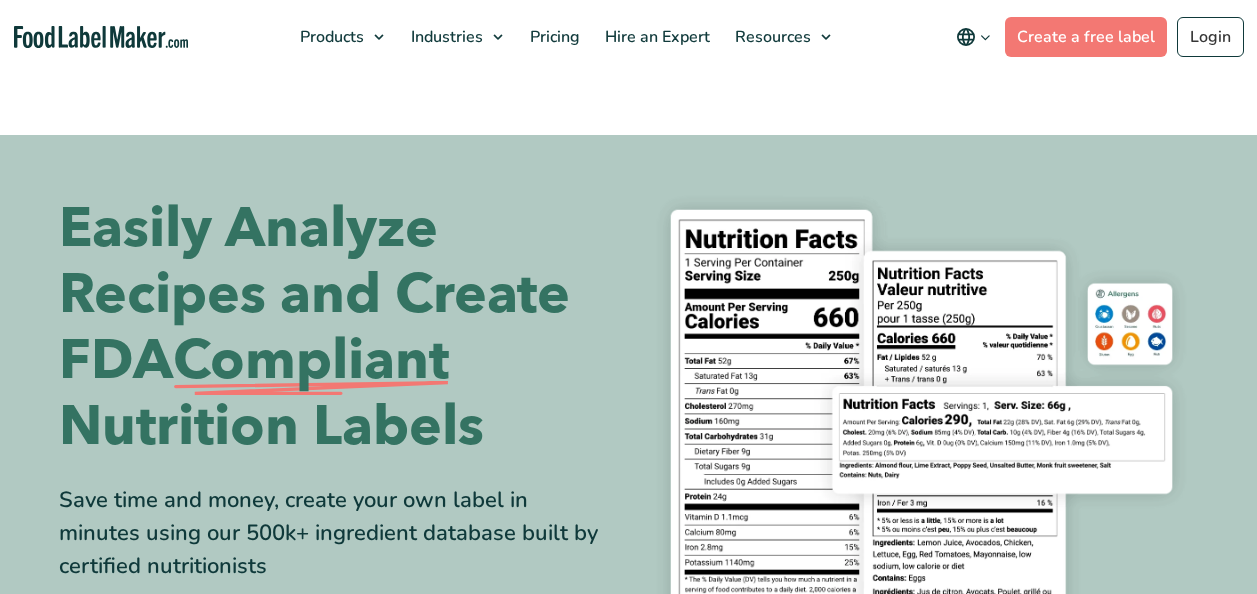 scroll, scrollTop: 0, scrollLeft: 0, axis: both 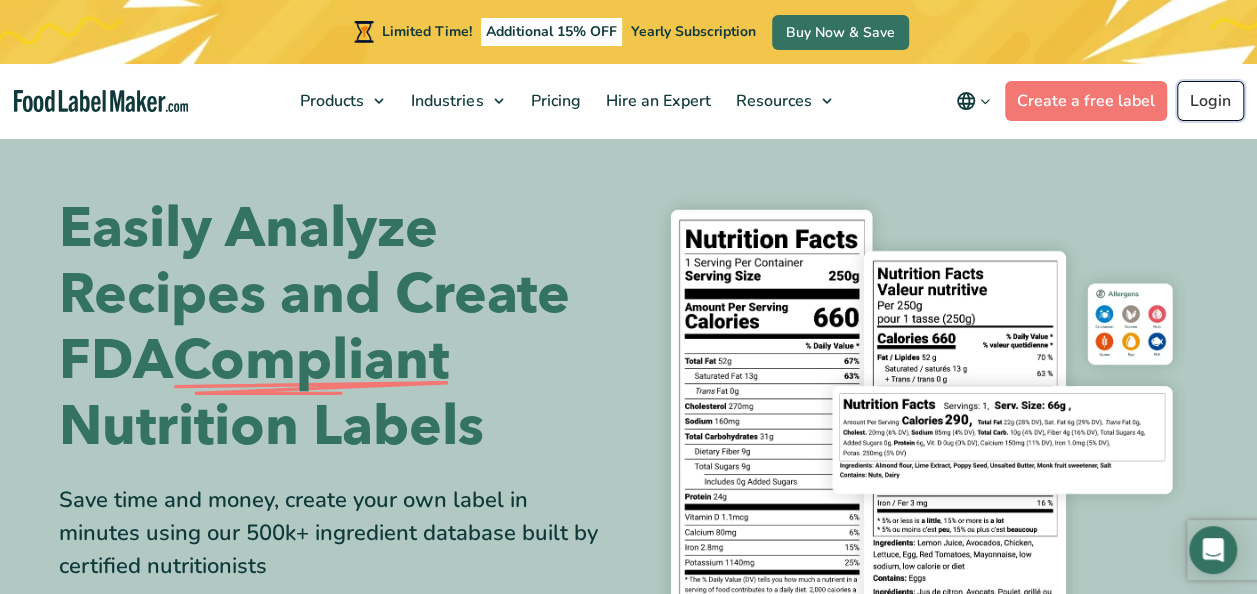 click on "Login" at bounding box center [1210, 101] 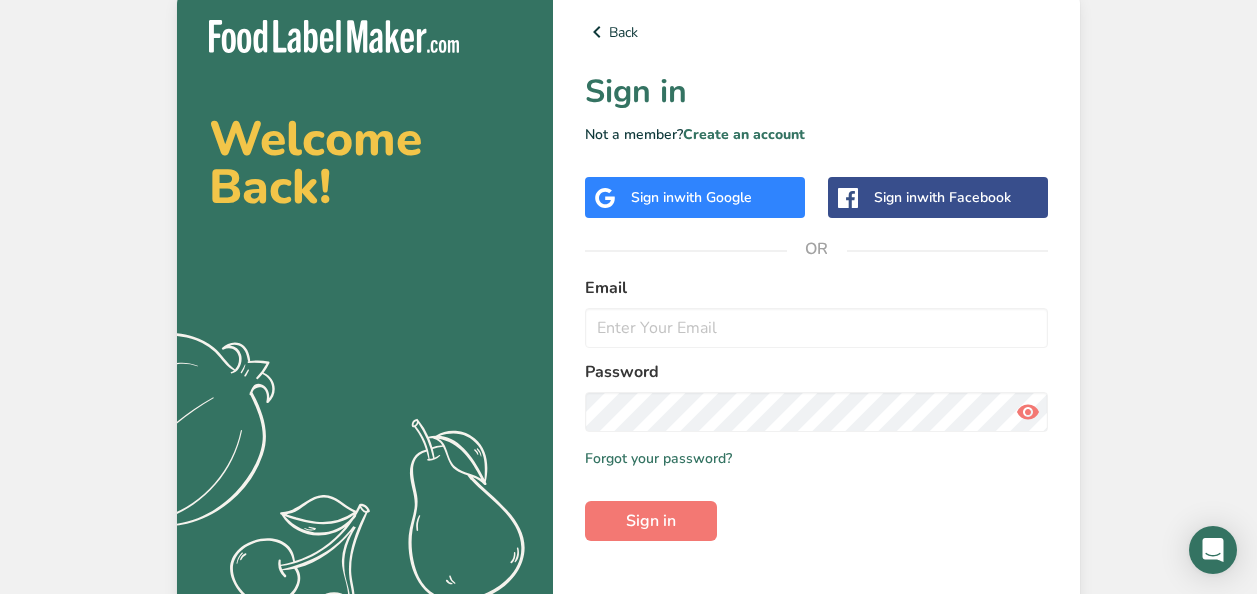 scroll, scrollTop: 0, scrollLeft: 0, axis: both 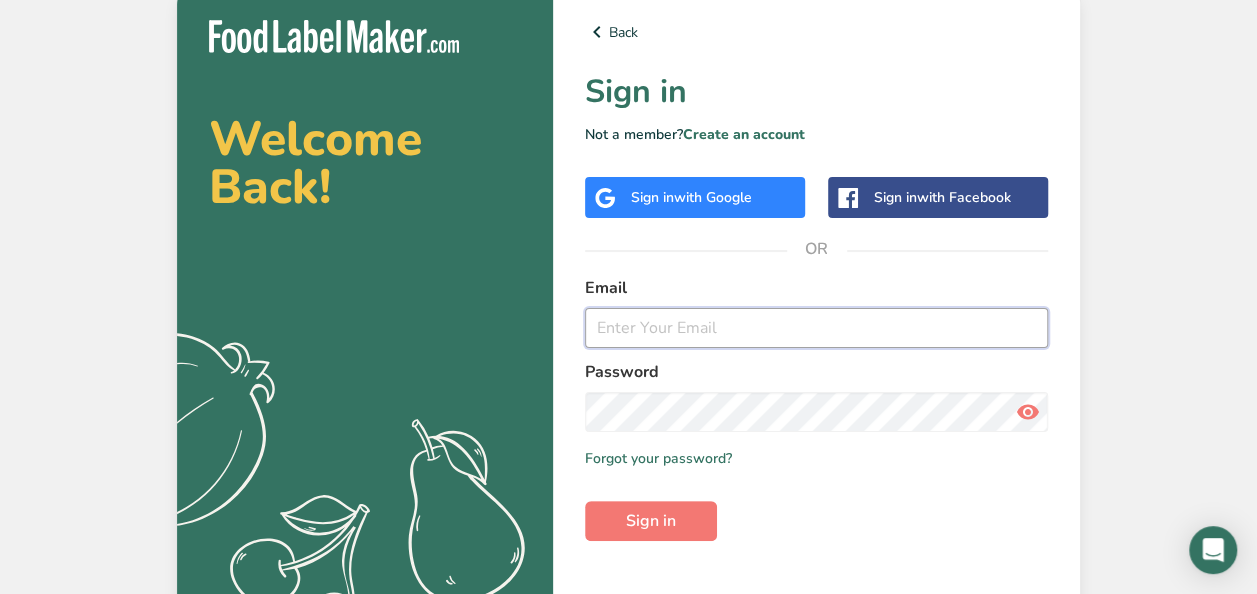 type on "rlemmings-GQS@marxbagels.com" 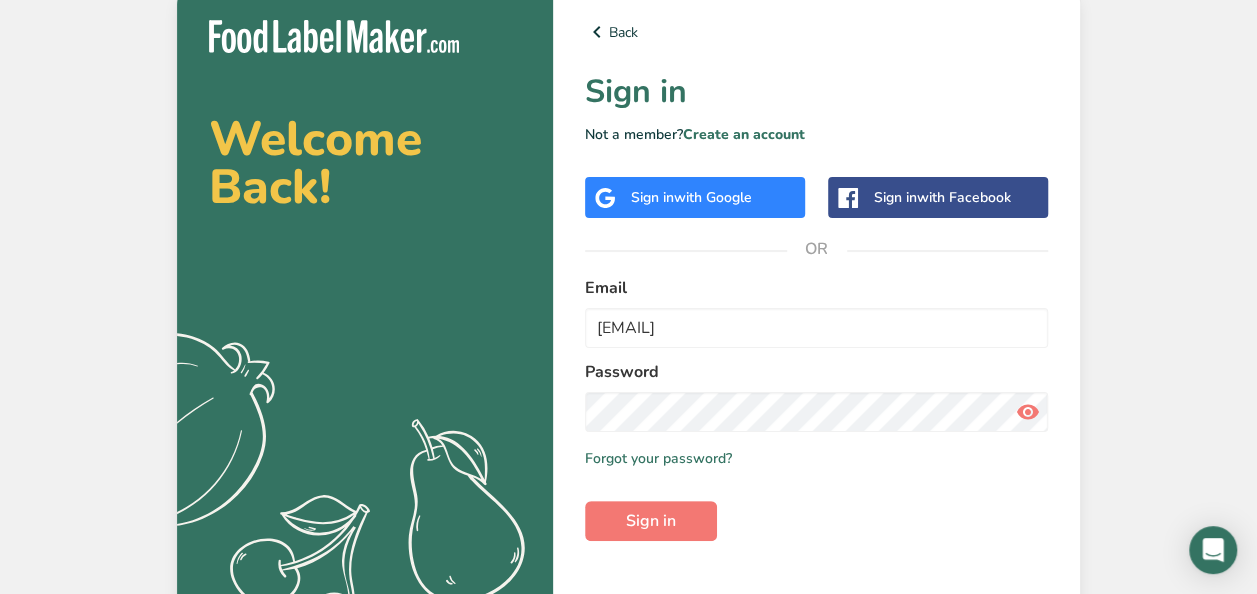click at bounding box center (1028, 412) 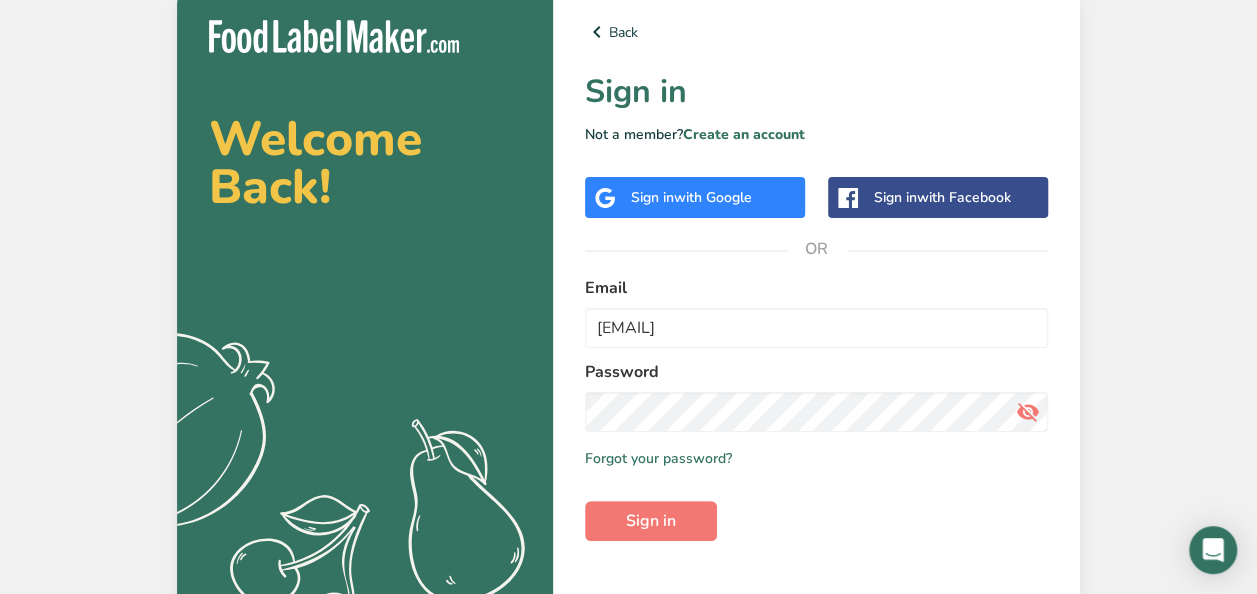 click on "Welcome Back!
.a{fill:#f5f3ed;}
Back
Sign in
Not a member?
Create an account
Sign in   with Google
Sign in   with Facebook   OR   Email rlemmings-GQS@marxbagels.com   Password
Remember me
Forgot your password?
Sign in" at bounding box center [628, 320] 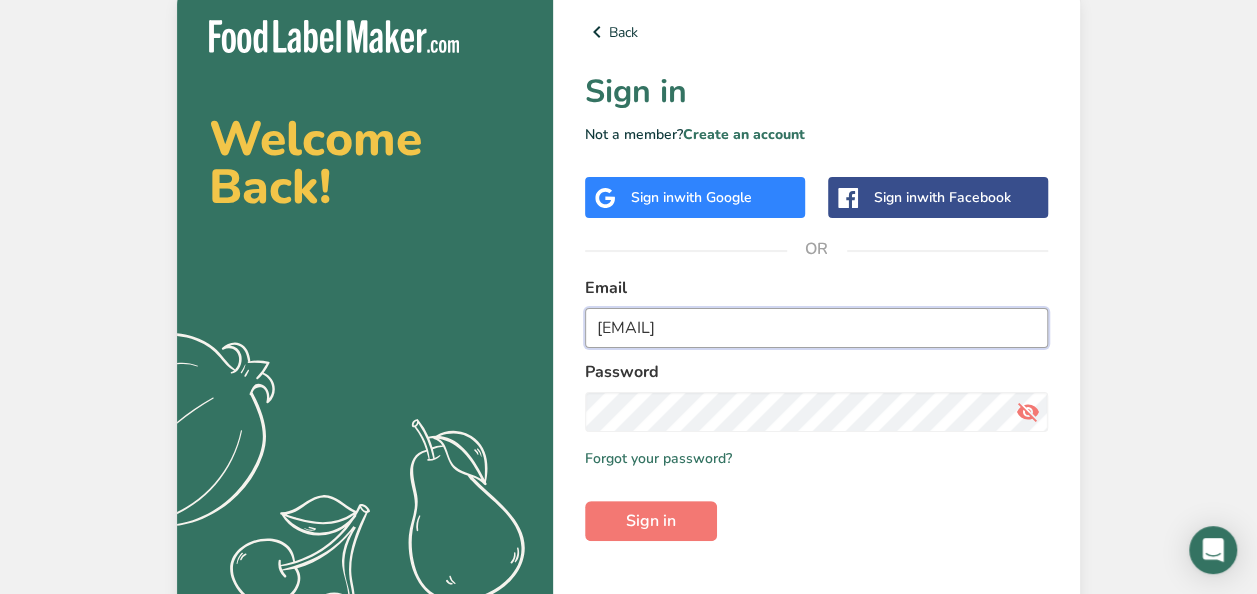 click on "[USERNAME]@[DOMAIN].com" at bounding box center (816, 328) 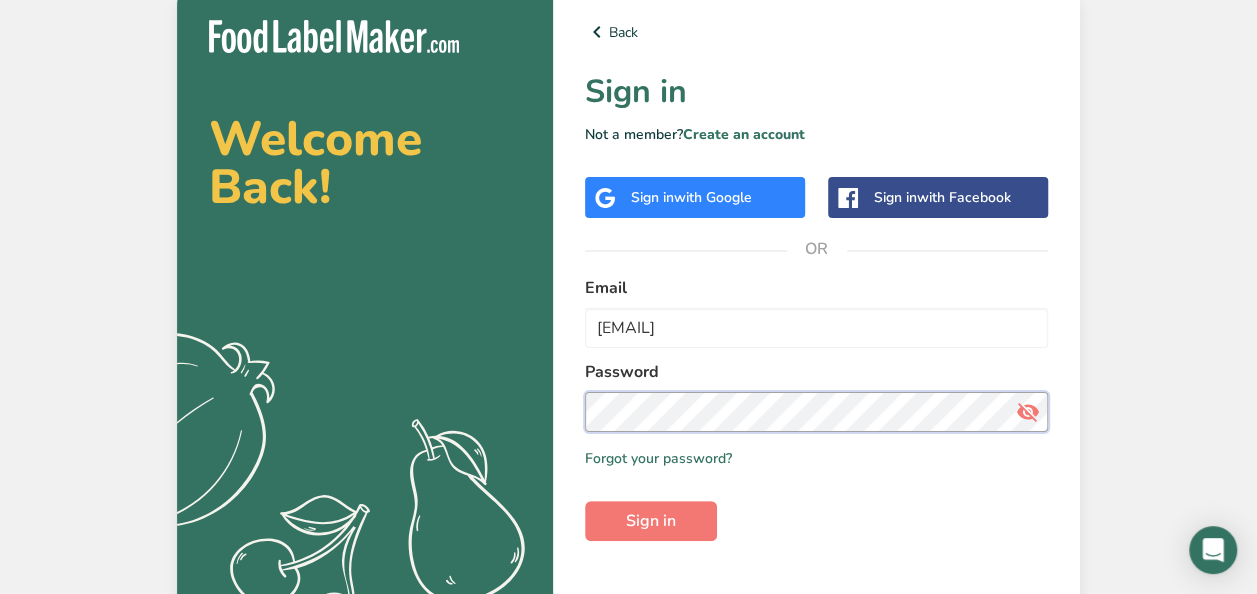 click on "Welcome Back!
.a{fill:#f5f3ed;}
Back
Sign in
Not a member?
Create an account
Sign in   with Google
Sign in   with Facebook   OR   Email rlemmings-GQS@marxbagels.com   Password
Remember me
Forgot your password?
Sign in" at bounding box center (628, 320) 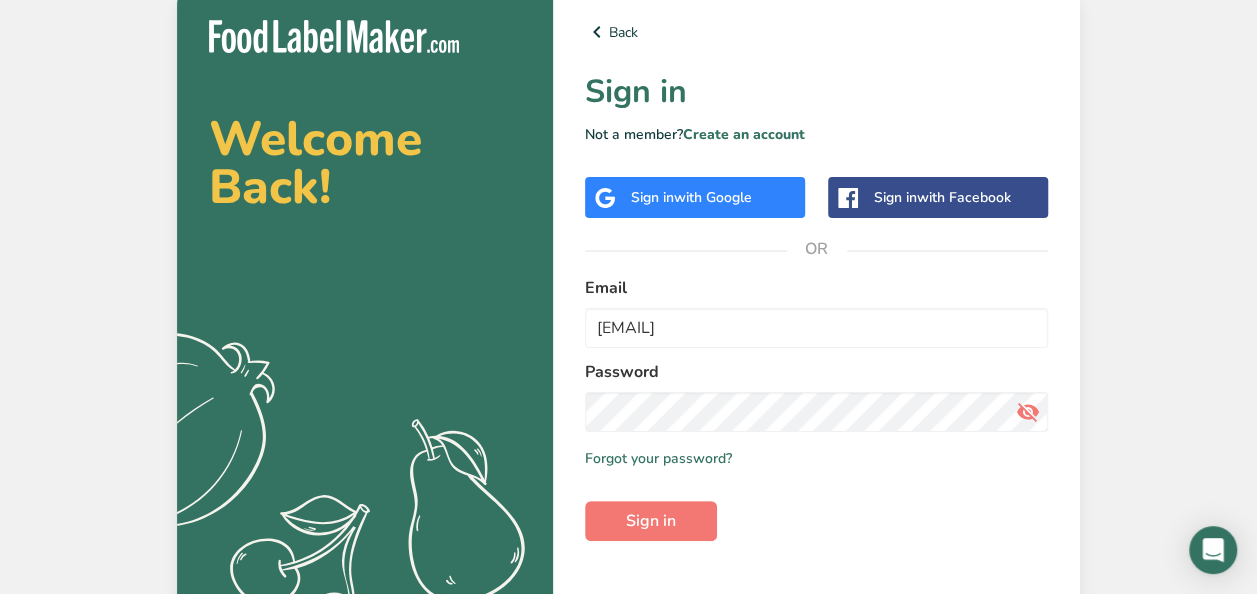 click at bounding box center (334, 36) 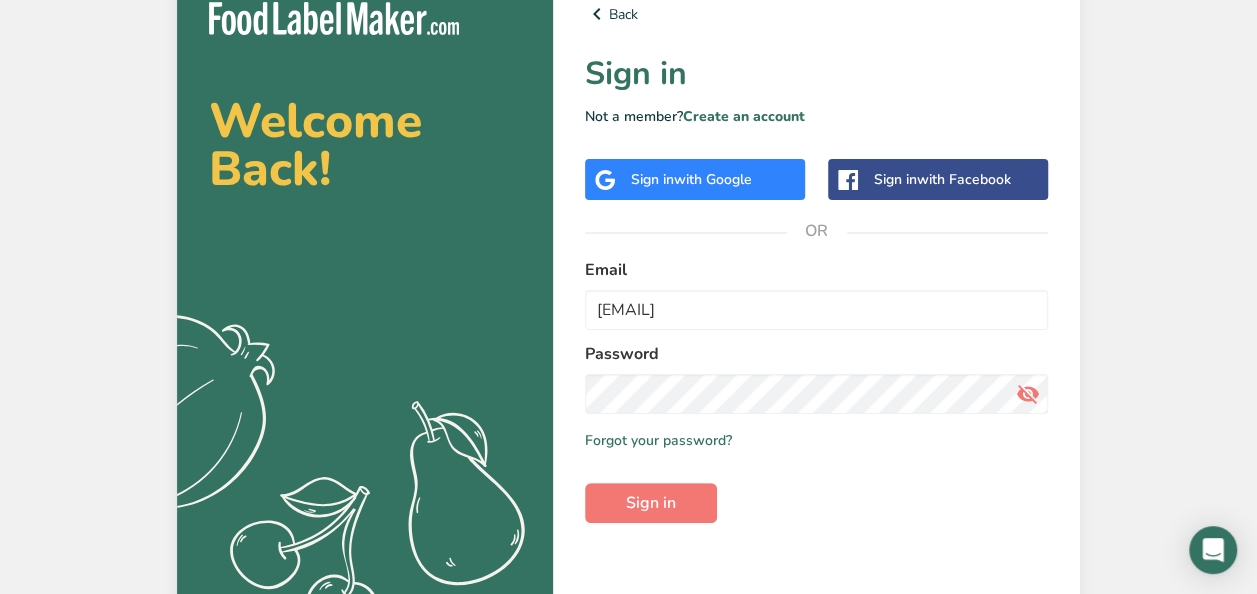 scroll, scrollTop: 0, scrollLeft: 0, axis: both 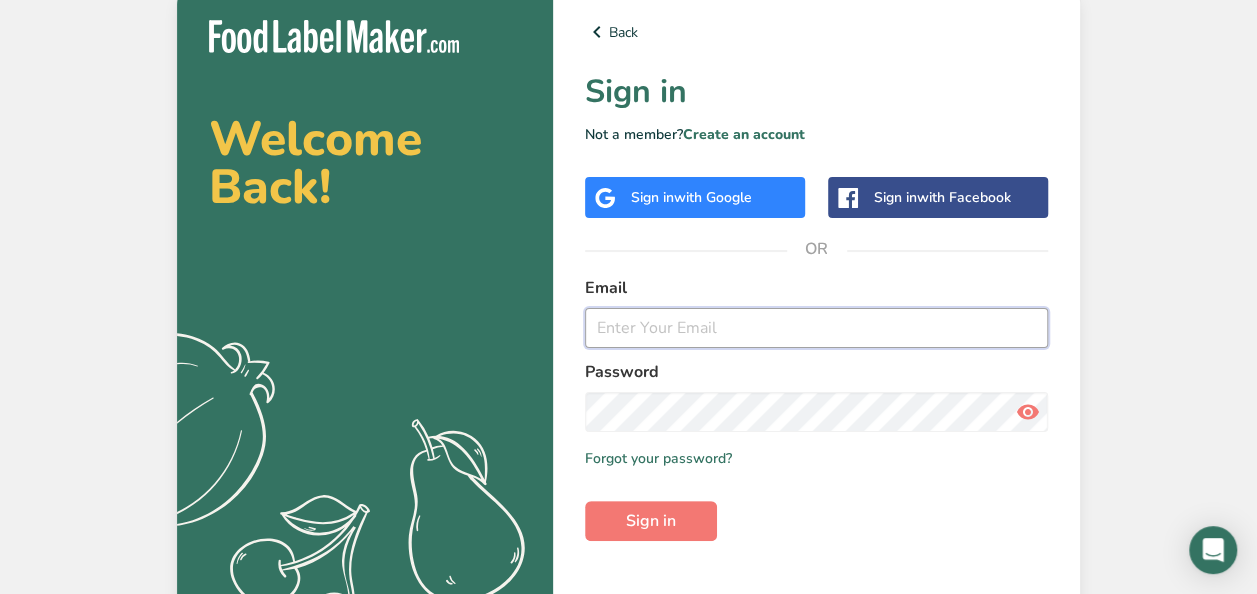 type on "[USERNAME]@[DOMAIN].com" 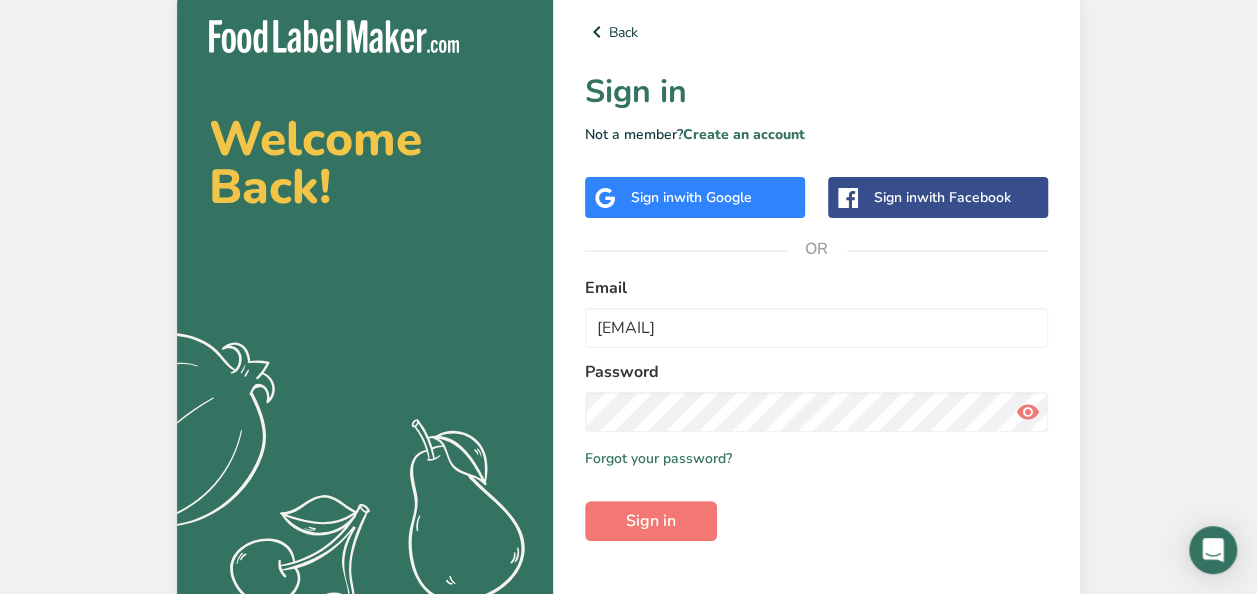 click at bounding box center (334, 36) 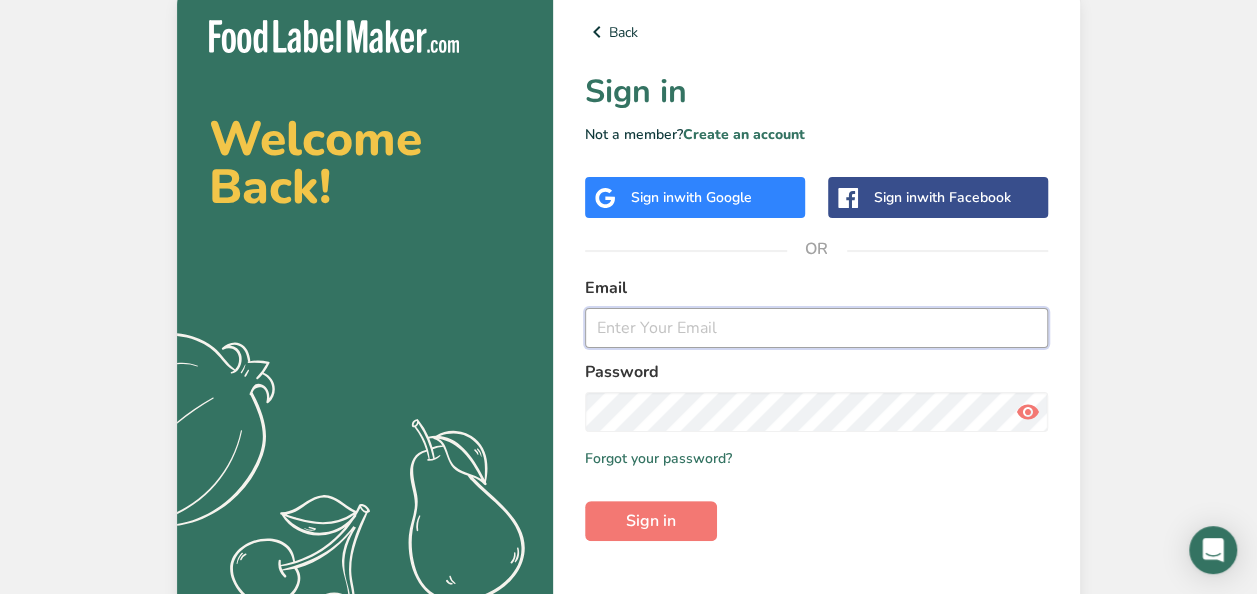 type on "[USERNAME]@[DOMAIN].com" 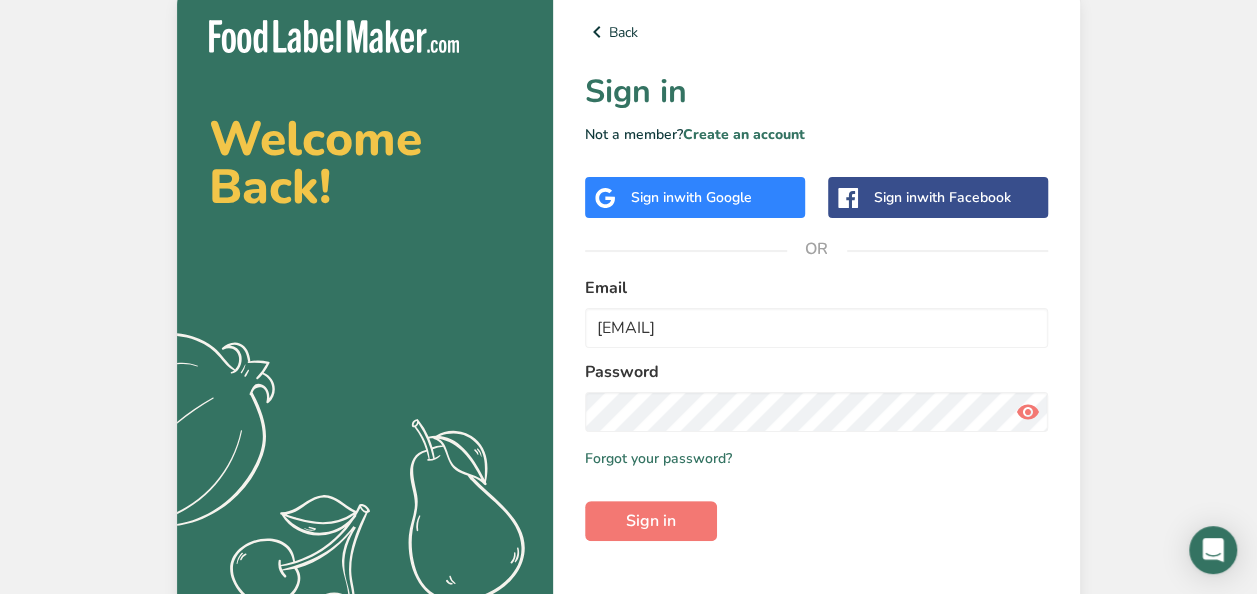click on "Welcome Back!
.a{fill:#f5f3ed;}
Back
Sign in
Not a member?
Create an account
Sign in   with Google
Sign in   with Facebook   OR   Email rlemmings-GQS@marxbagels.com   Password
Remember me
Forgot your password?
Sign in" at bounding box center (628, 320) 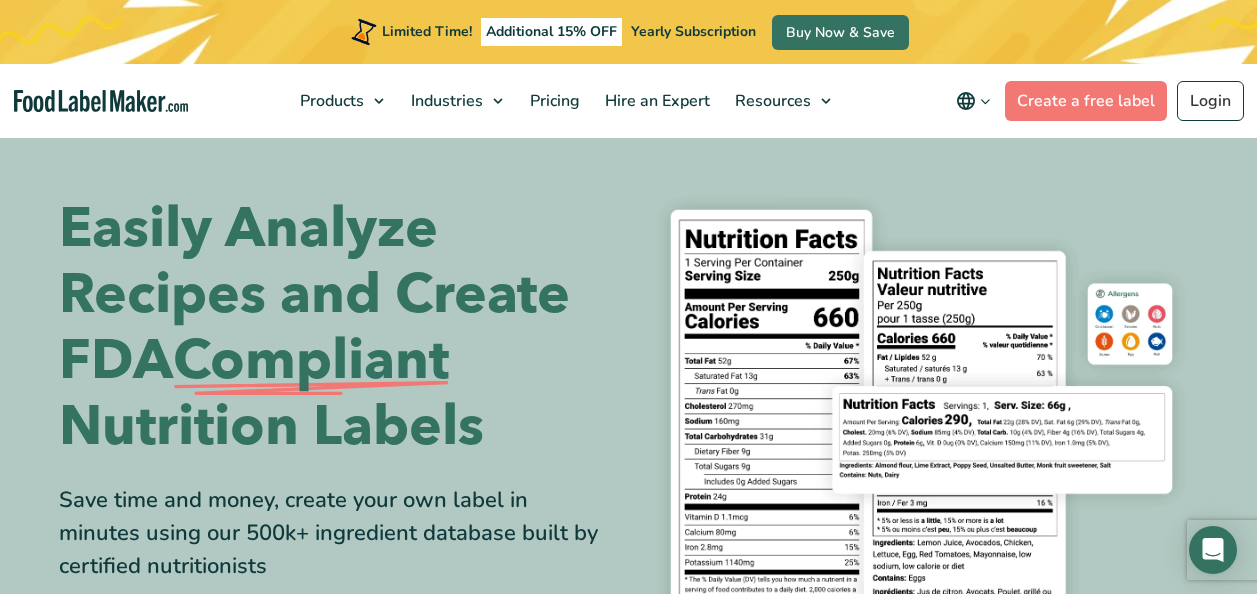 scroll, scrollTop: 0, scrollLeft: 0, axis: both 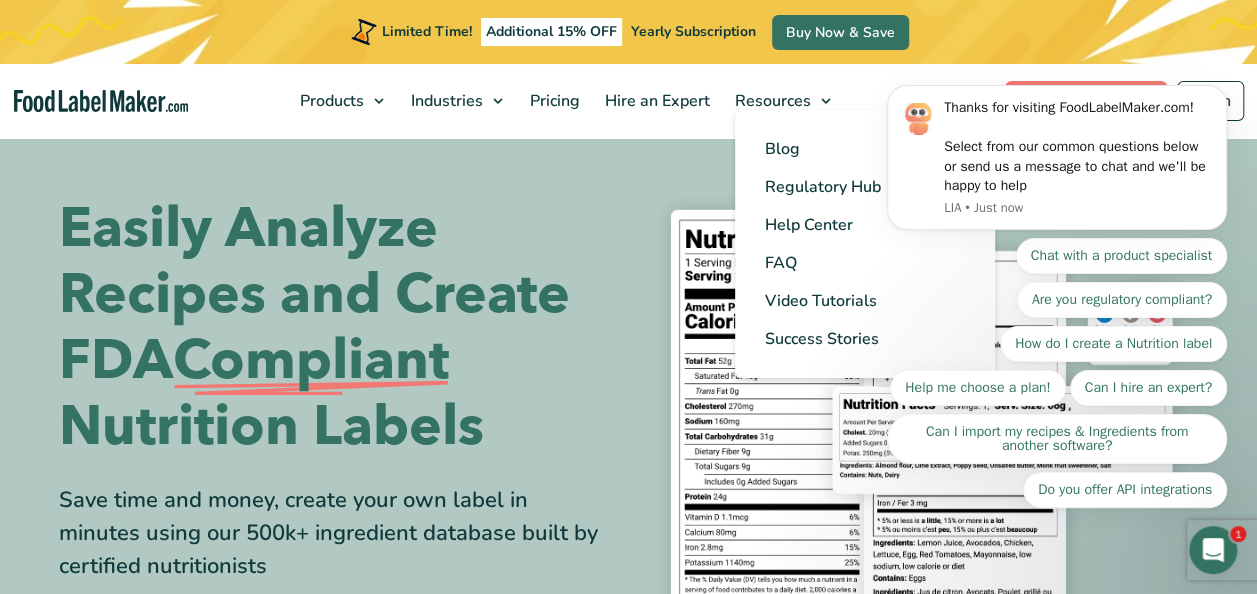 click on "Blog
Regulatory Hub
Help Center
FAQ
Video Tutorials
Success Stories" at bounding box center (865, 244) 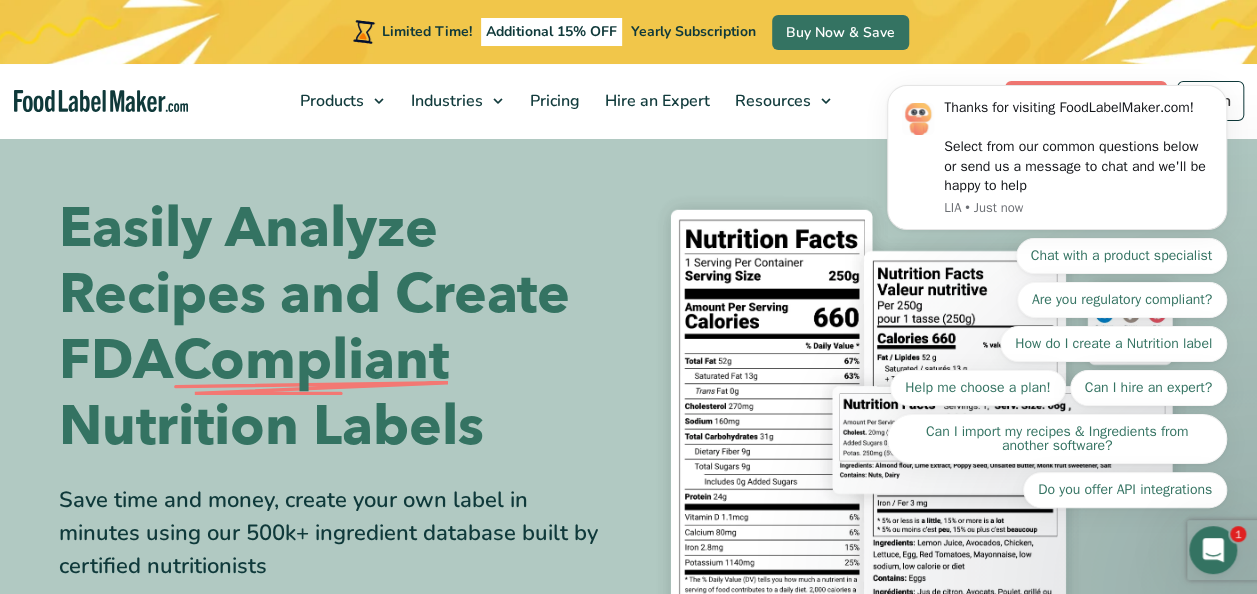 click on "Thanks for visiting FoodLabelMaker.com! Select from our common questions below or send us a message to chat and we'll be happy to help LIA • Just now Chat with a product specialist Are you regulatory compliant? How do I create a Nutrition label Help me choose a plan! Can I hire an expert? Can I import my recipes & Ingredients from another software? Do you offer API integrations" at bounding box center [1057, 166] 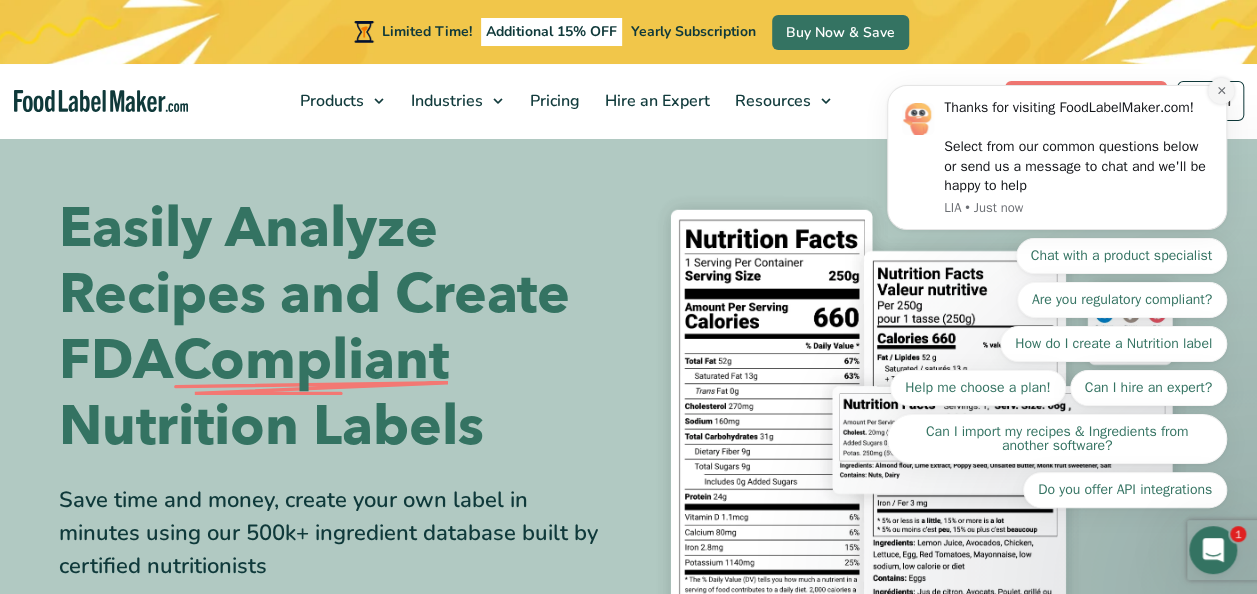 click at bounding box center [1221, 91] 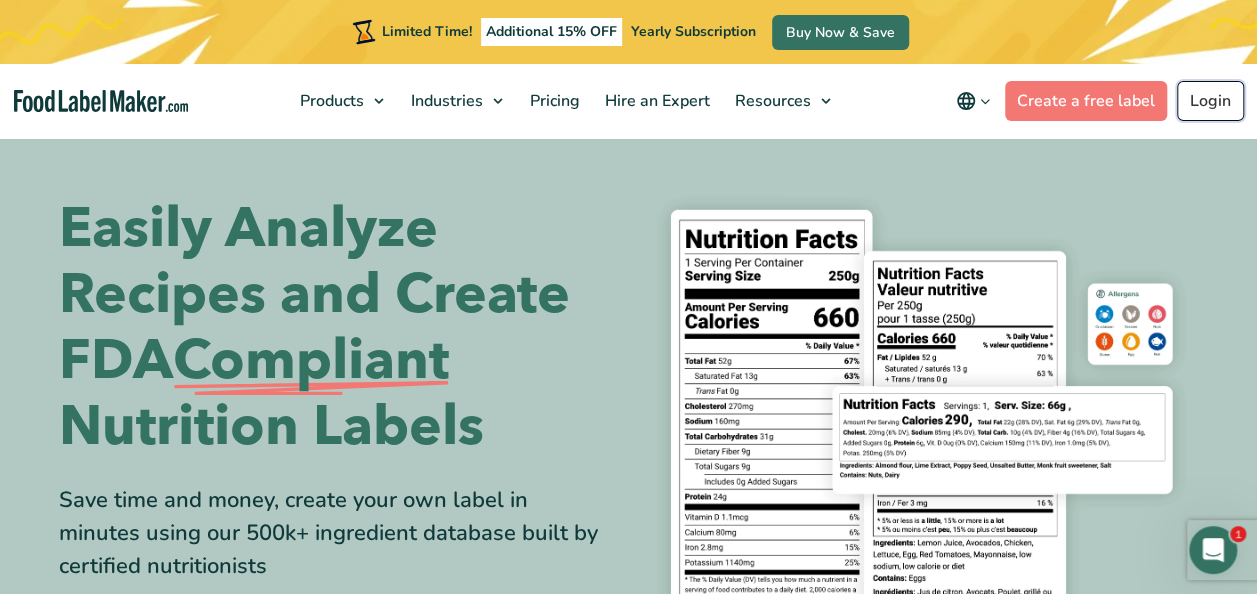 click on "Login" at bounding box center [1210, 101] 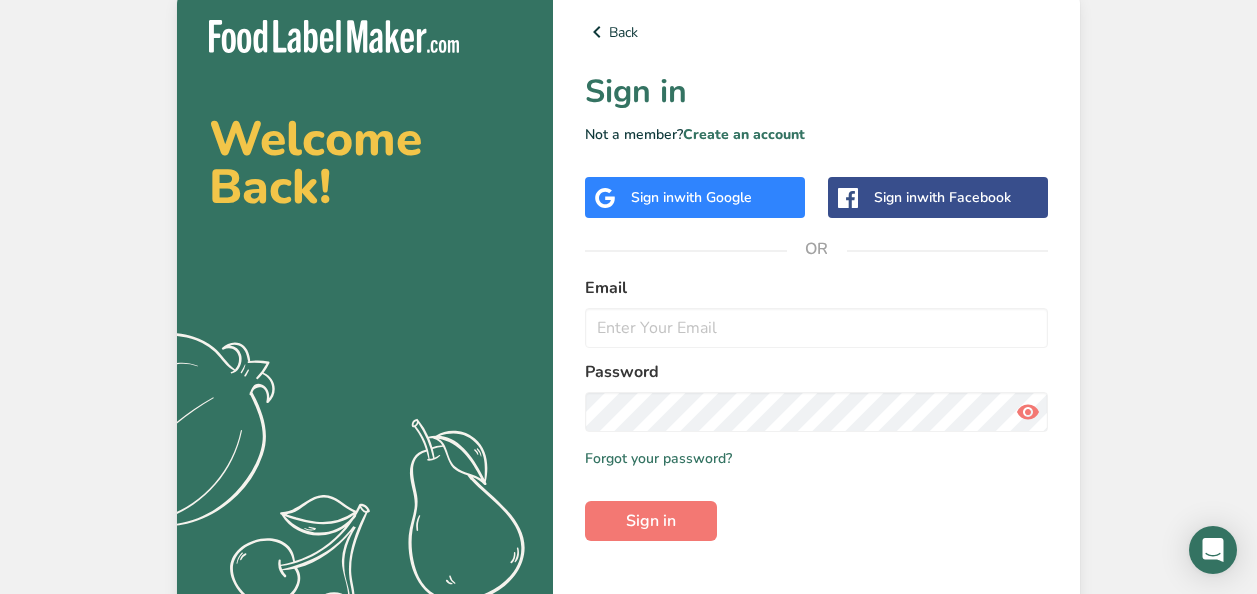 scroll, scrollTop: 0, scrollLeft: 0, axis: both 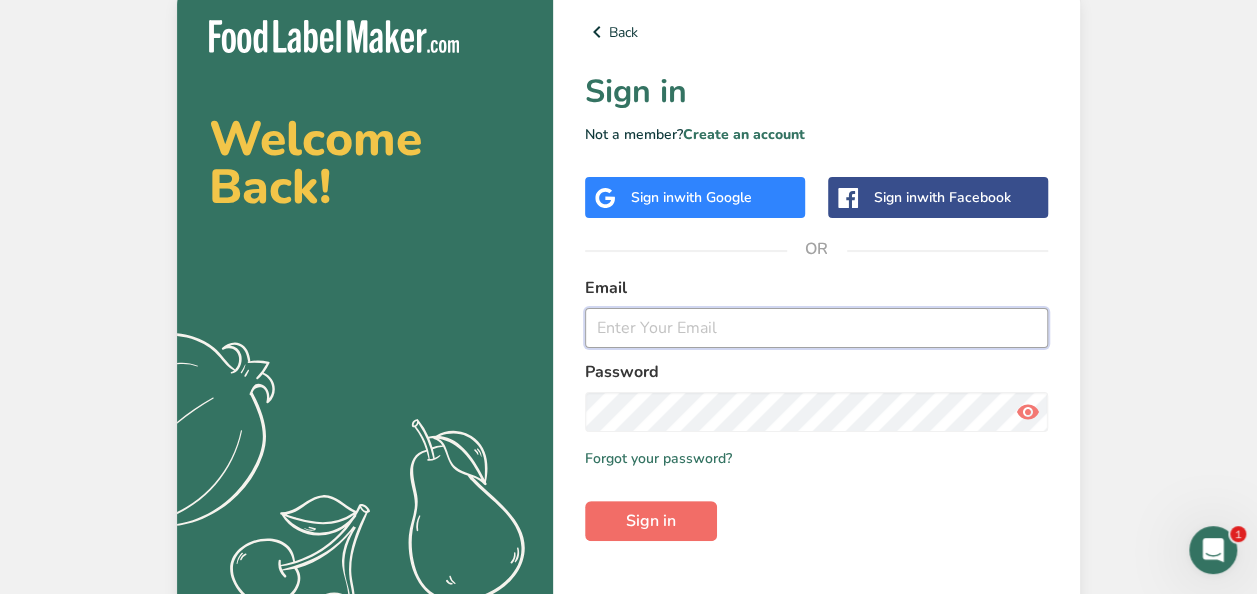 type on "[USERNAME]@[DOMAIN].com" 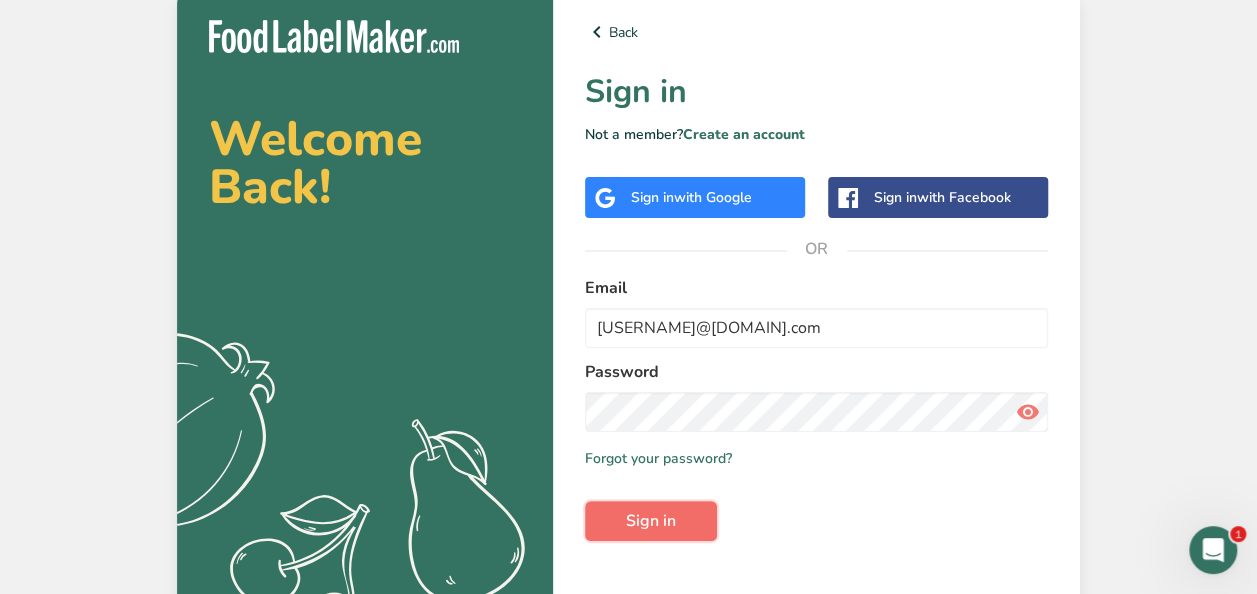 click on "Sign in" at bounding box center (651, 521) 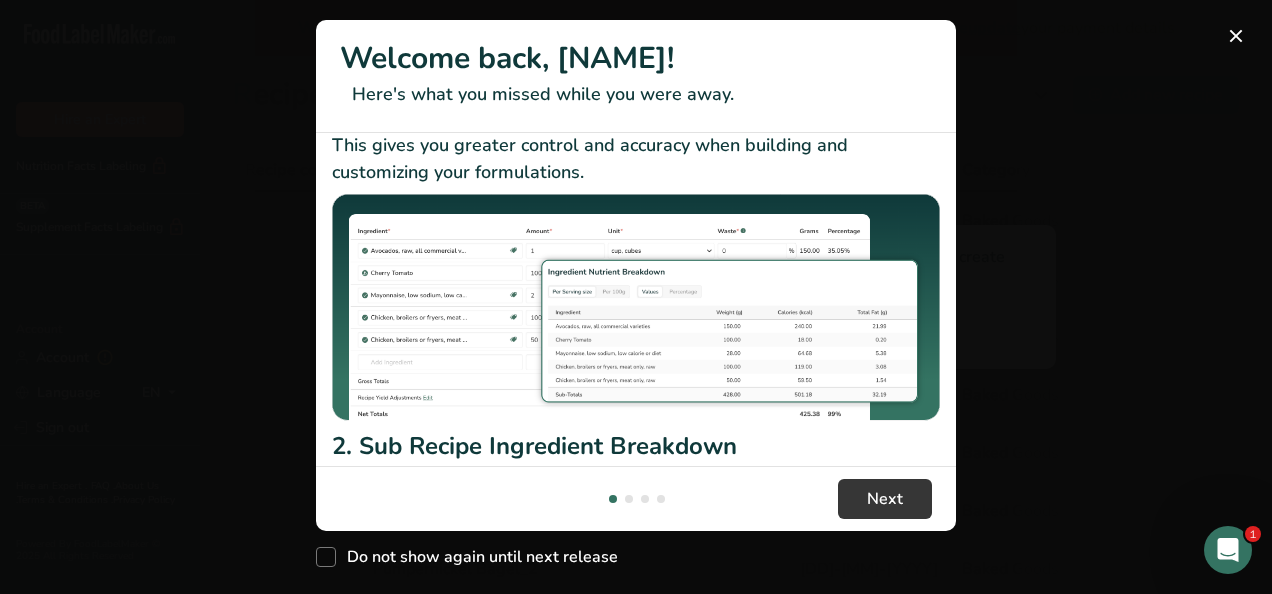 scroll, scrollTop: 438, scrollLeft: 0, axis: vertical 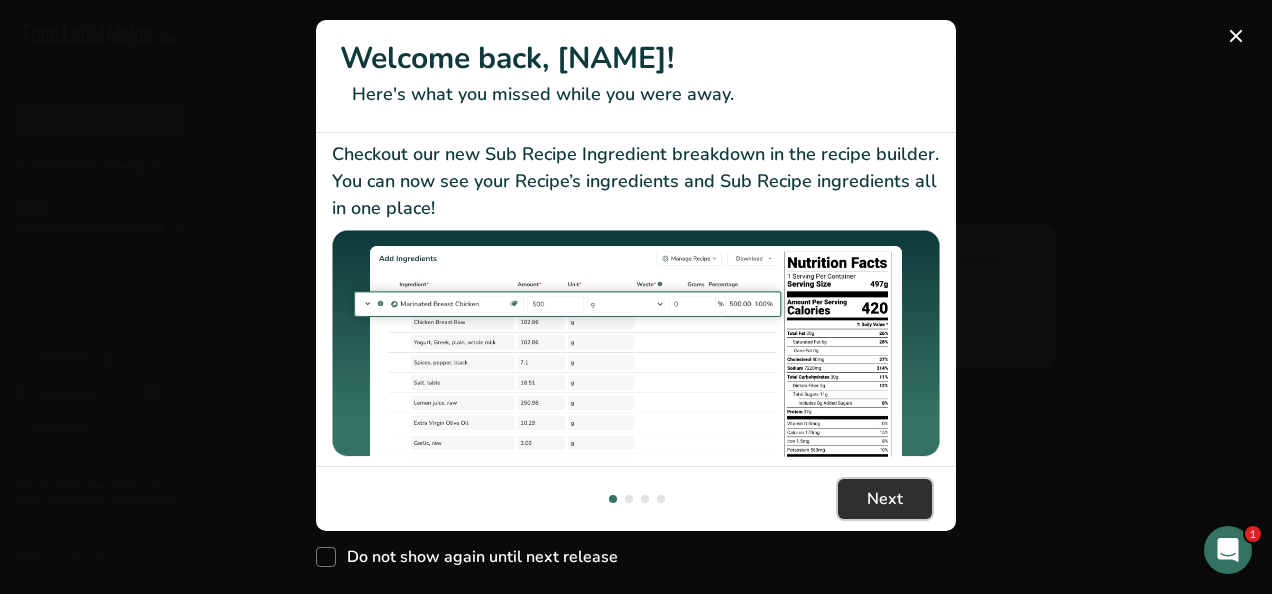 click on "Next" at bounding box center (885, 499) 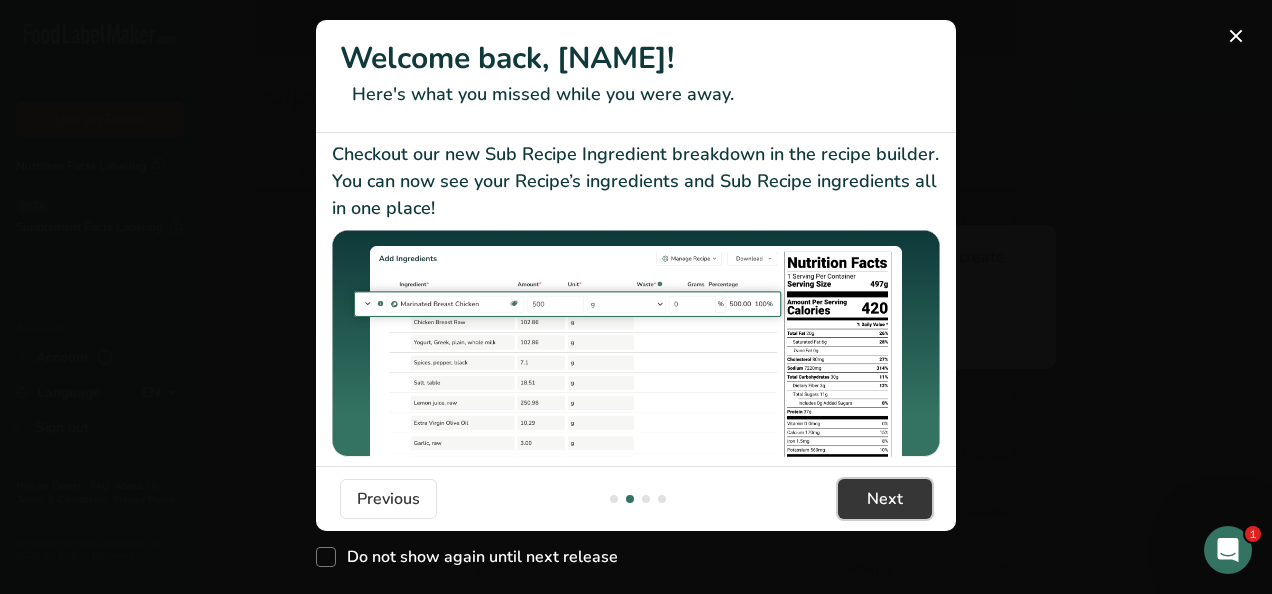 scroll, scrollTop: 0, scrollLeft: 624, axis: horizontal 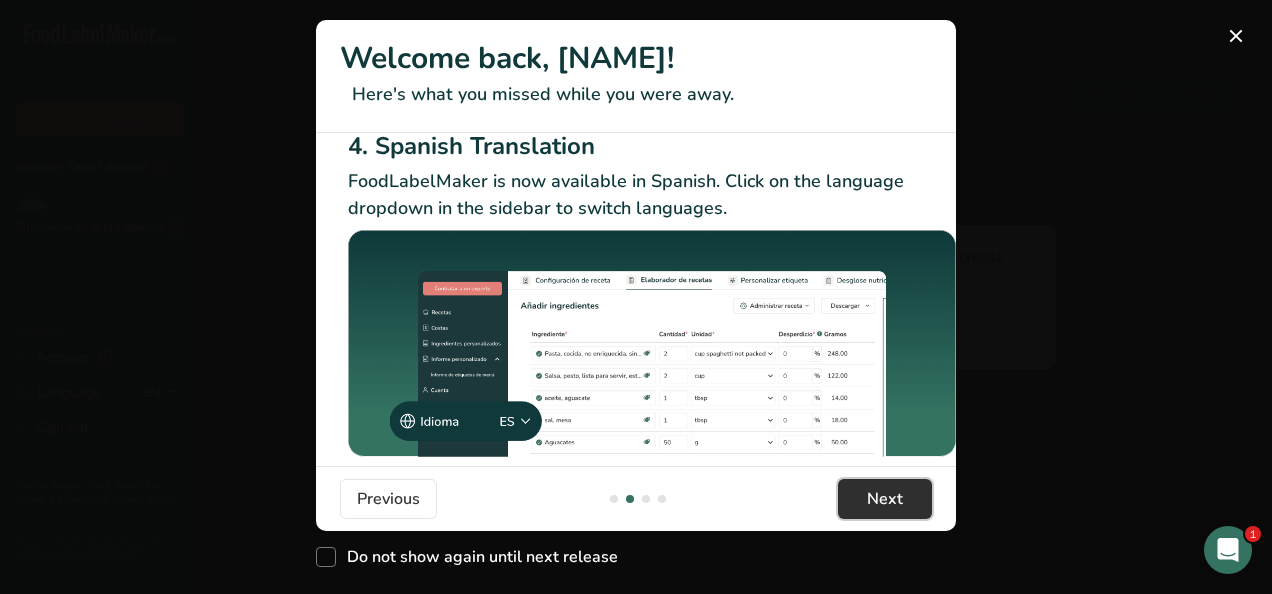 click on "Next" at bounding box center (885, 499) 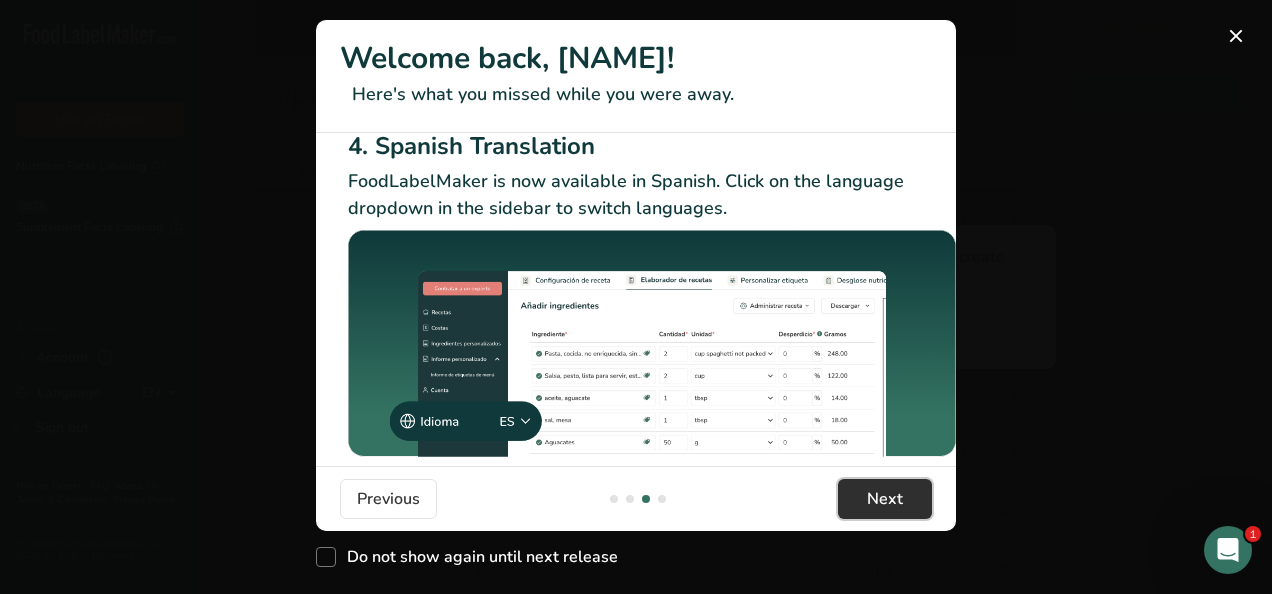 scroll, scrollTop: 0, scrollLeft: 1264, axis: horizontal 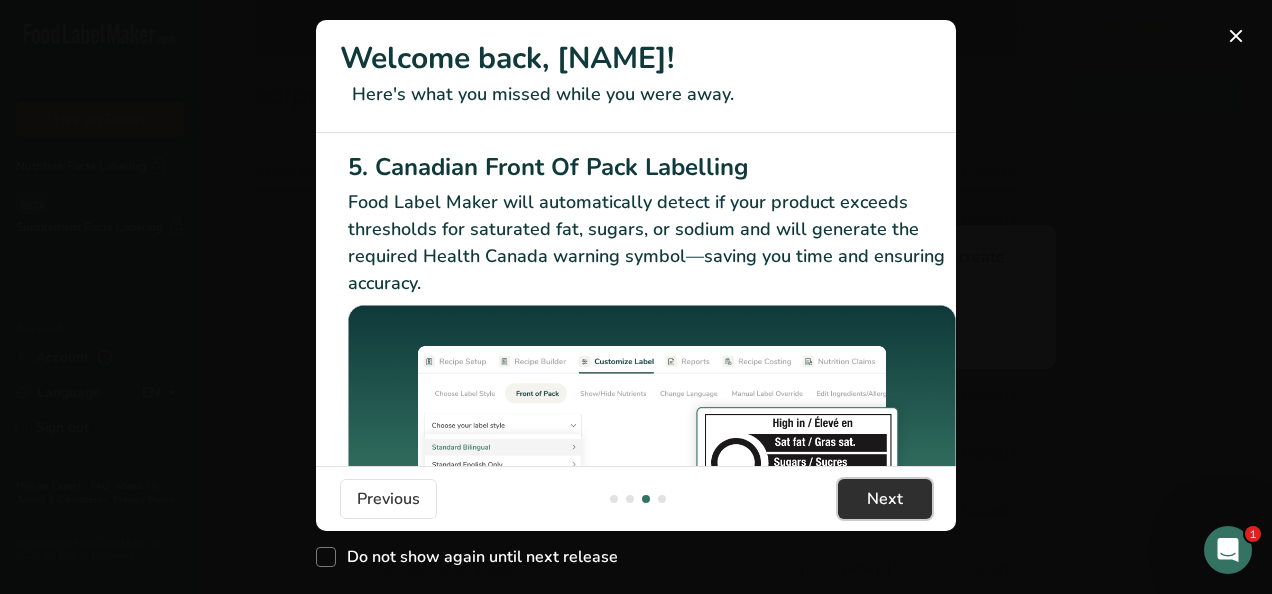 click on "Next" at bounding box center (885, 499) 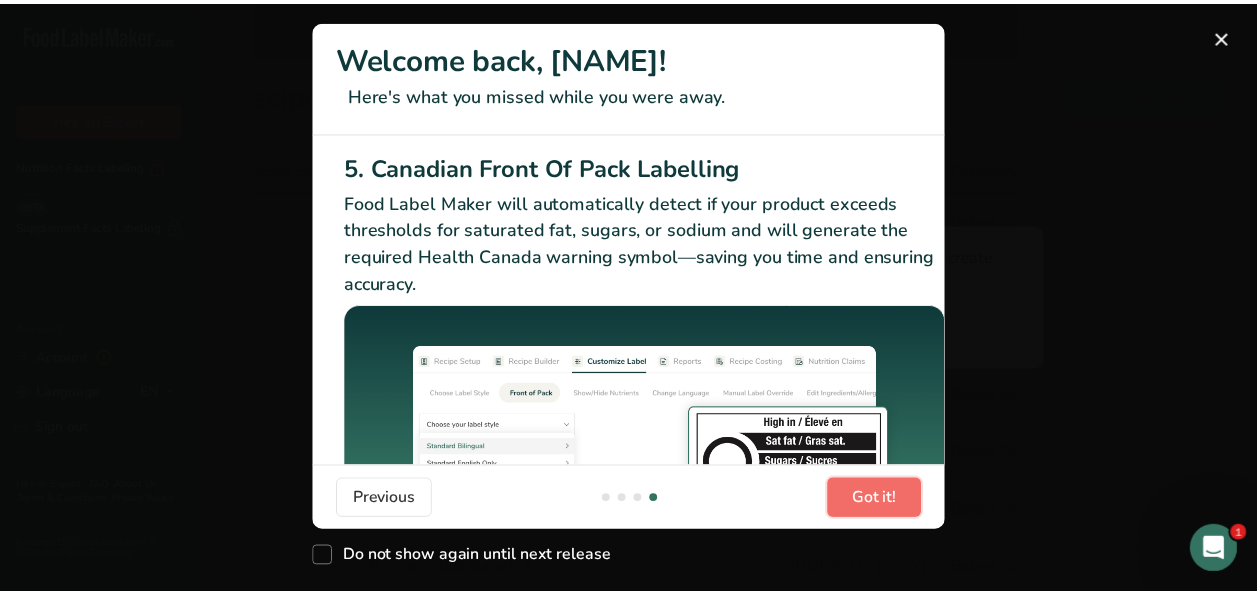 scroll, scrollTop: 0, scrollLeft: 1904, axis: horizontal 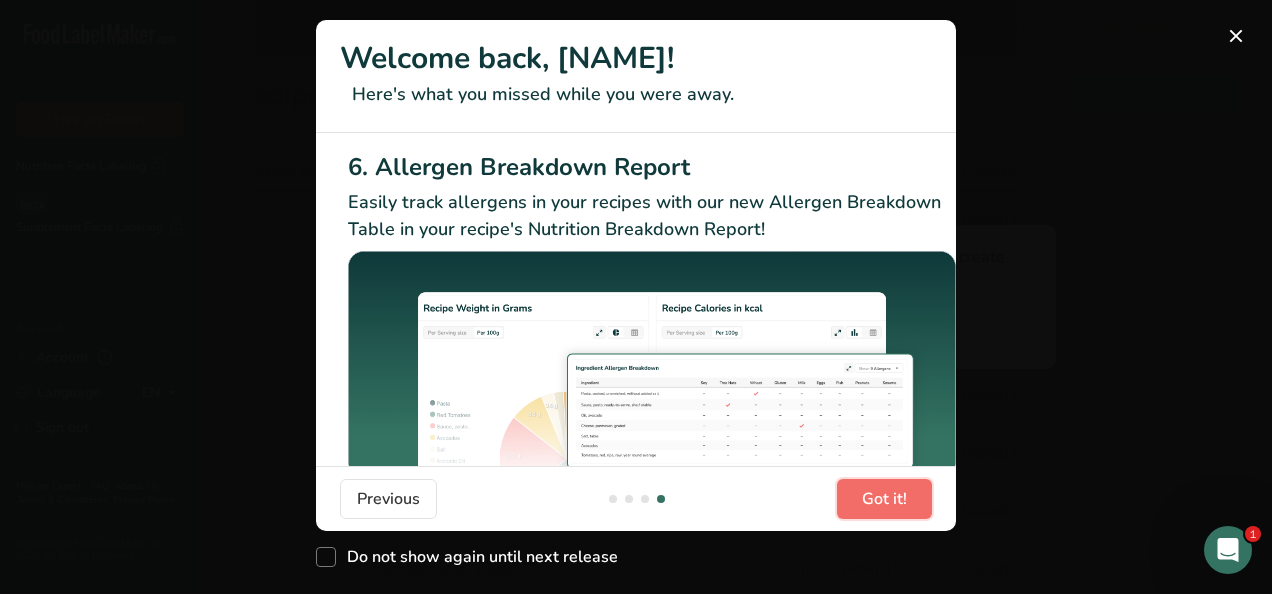 click on "Got it!" at bounding box center [884, 499] 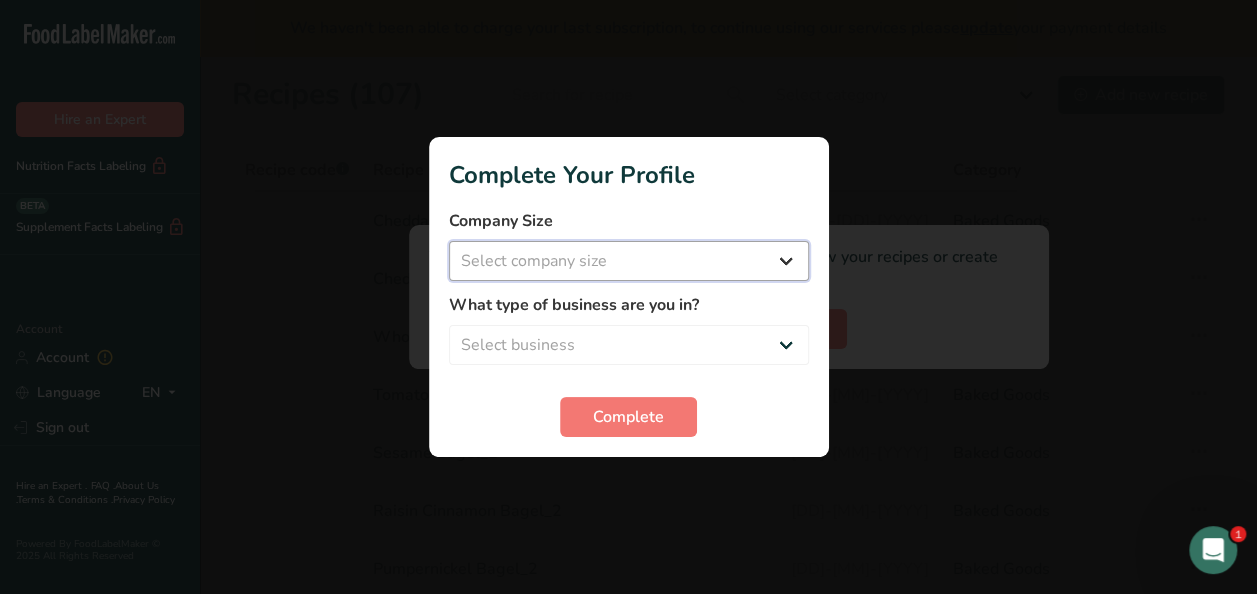 click on "Select company size
Fewer than 10 Employees
10 to 50 Employees
51 to 500 Employees
Over 500 Employees" at bounding box center (629, 261) 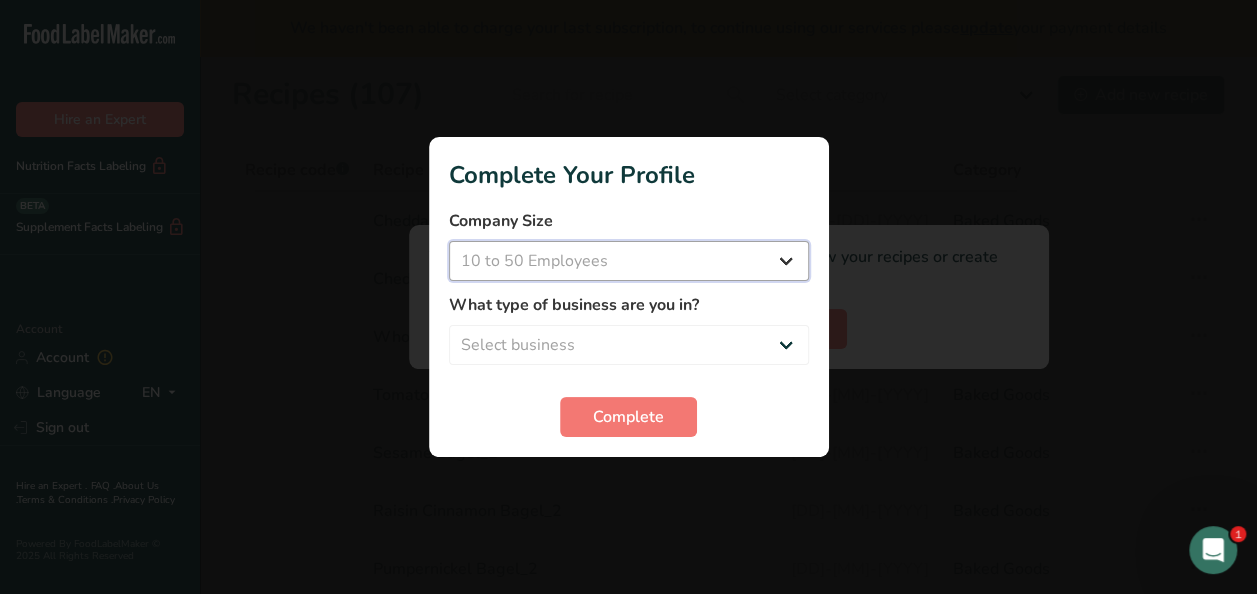 click on "Select company size
Fewer than 10 Employees
10 to 50 Employees
51 to 500 Employees
Over 500 Employees" at bounding box center [629, 261] 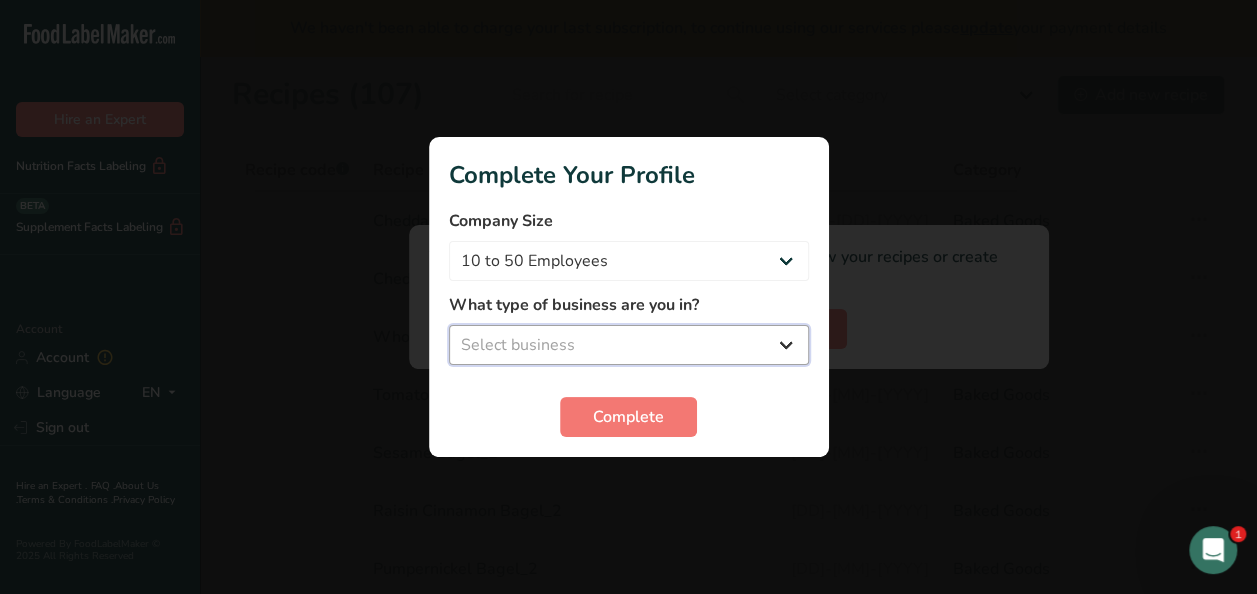 click on "Select business
Packaged Food Manufacturer
Restaurant & Cafe
Bakery
Meal Plans & Catering Company
Nutritionist
Food Blogger
Personal Trainer
Other" at bounding box center [629, 345] 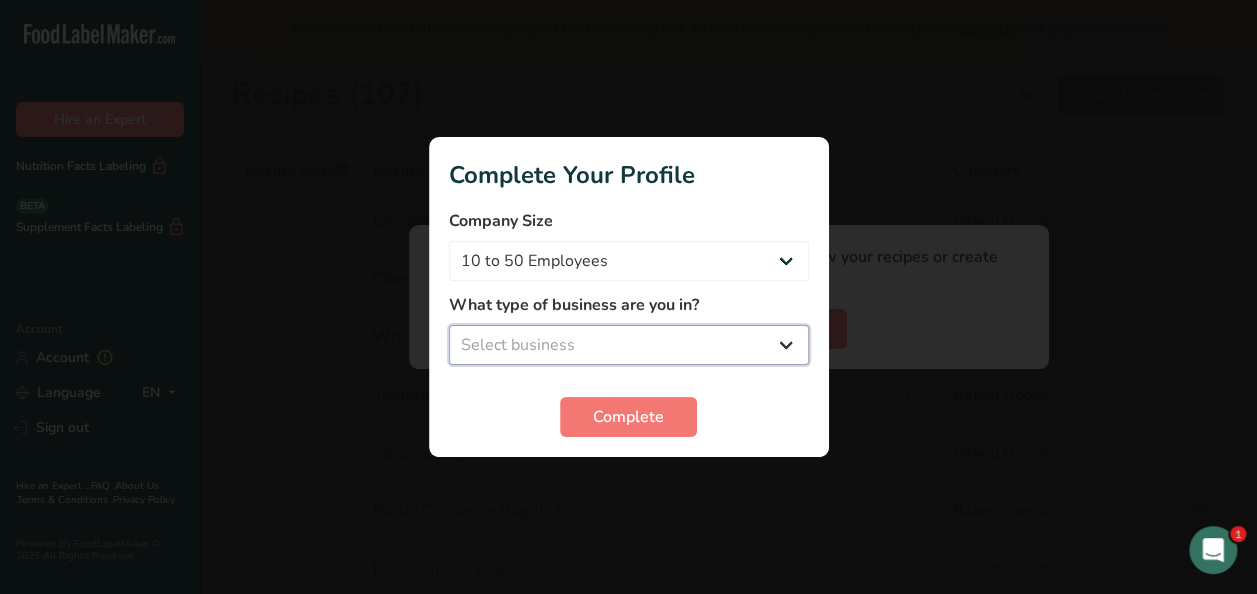 select on "3" 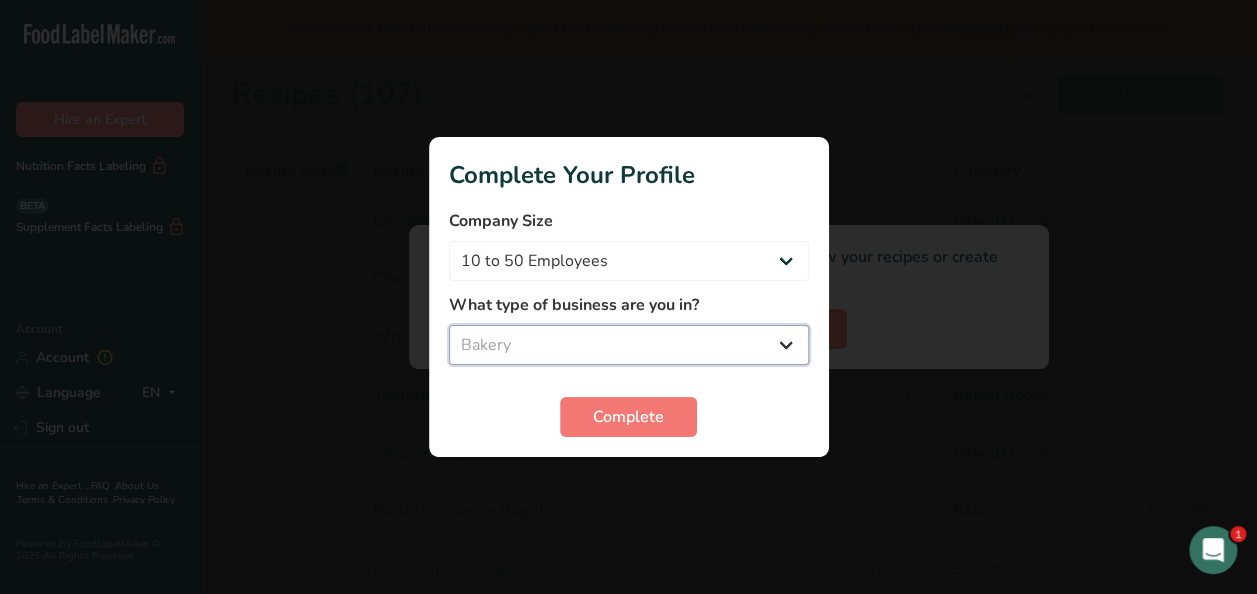 click on "Select business
Packaged Food Manufacturer
Restaurant & Cafe
Bakery
Meal Plans & Catering Company
Nutritionist
Food Blogger
Personal Trainer
Other" at bounding box center [629, 345] 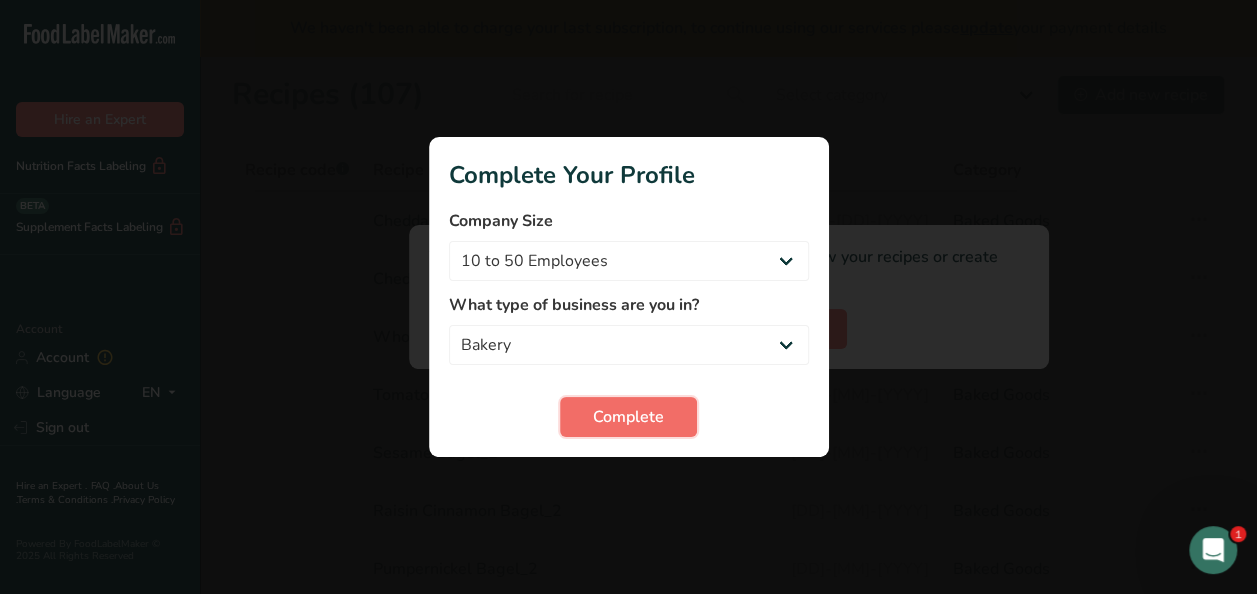click on "Complete" at bounding box center (628, 417) 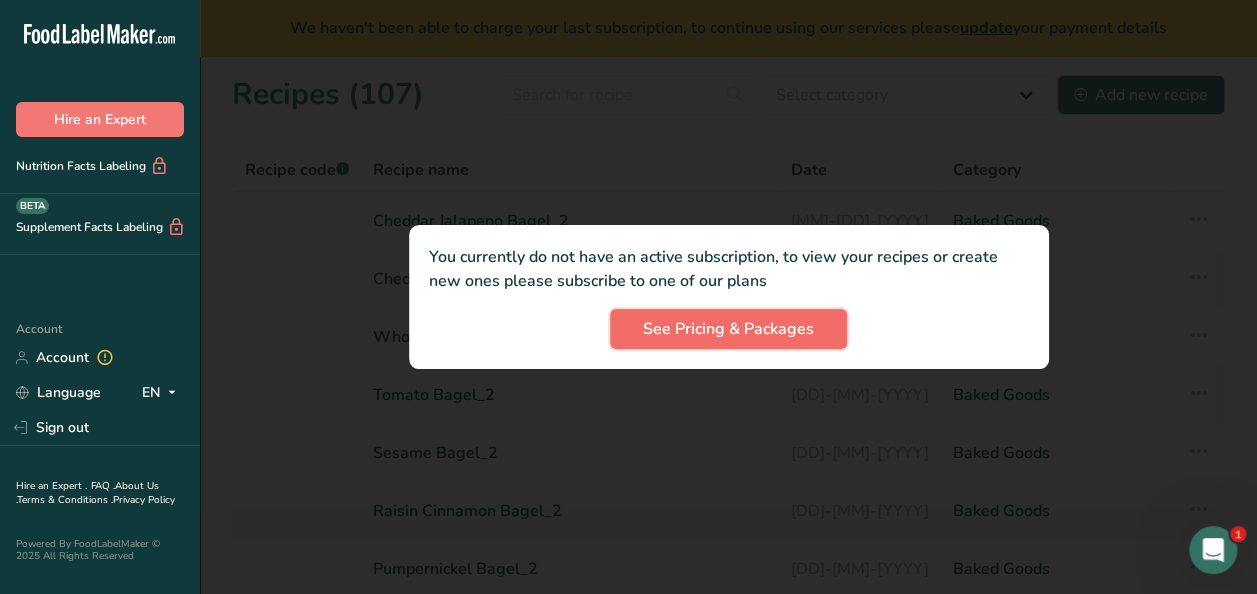 click on "See Pricing & Packages" at bounding box center [728, 329] 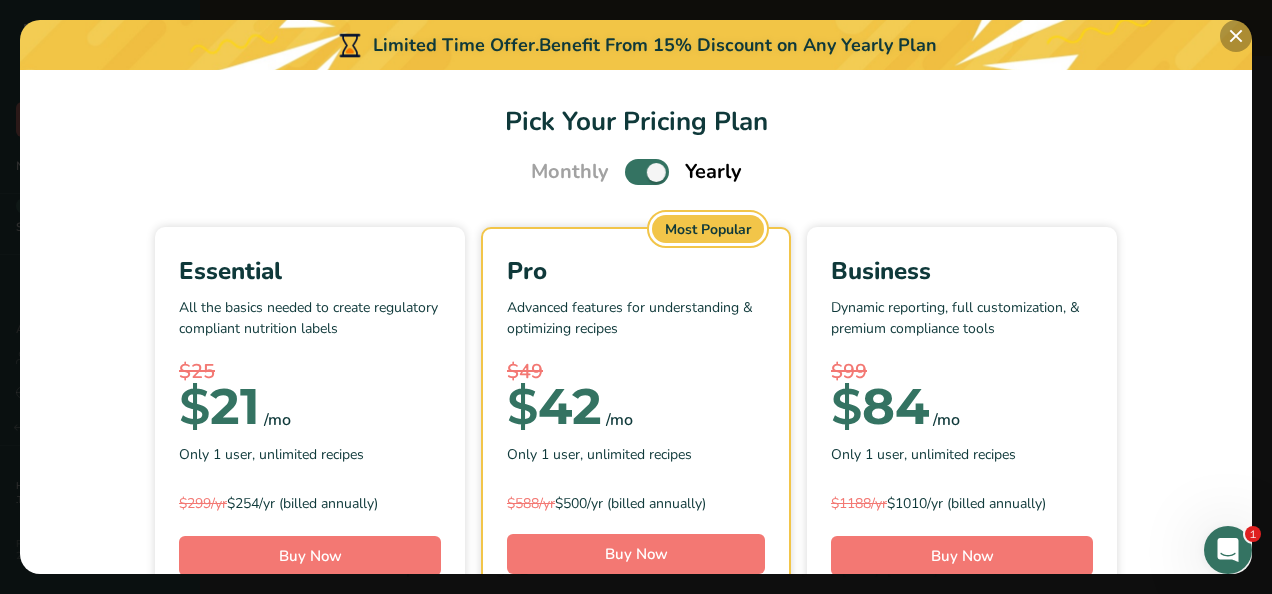 click at bounding box center [1236, 36] 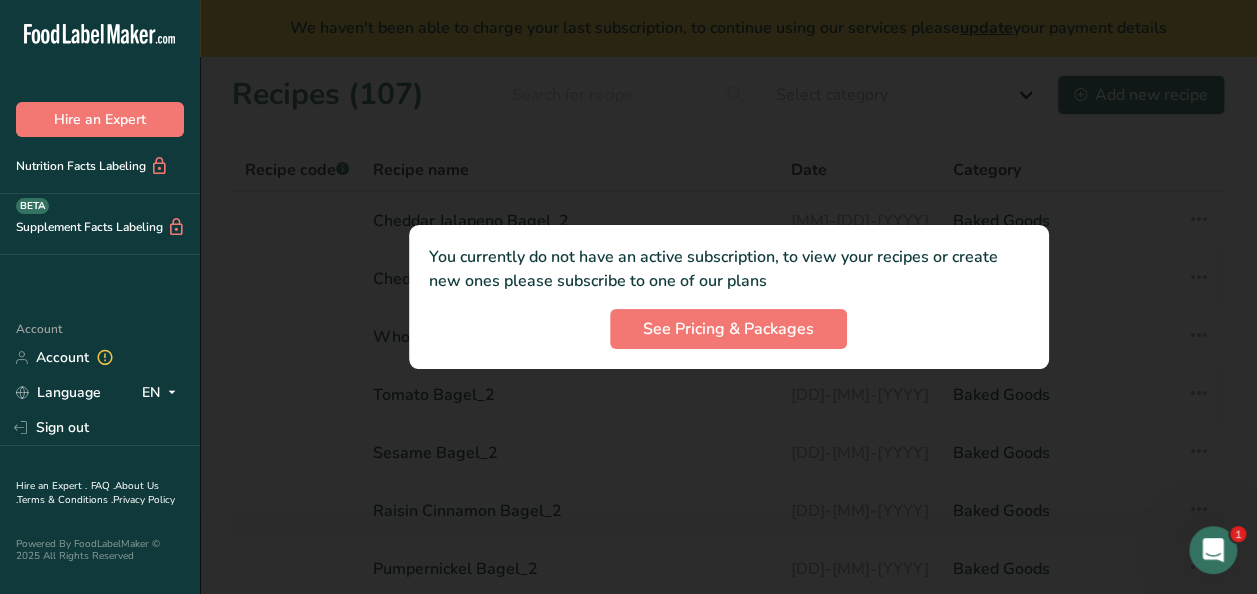 click at bounding box center [728, 297] 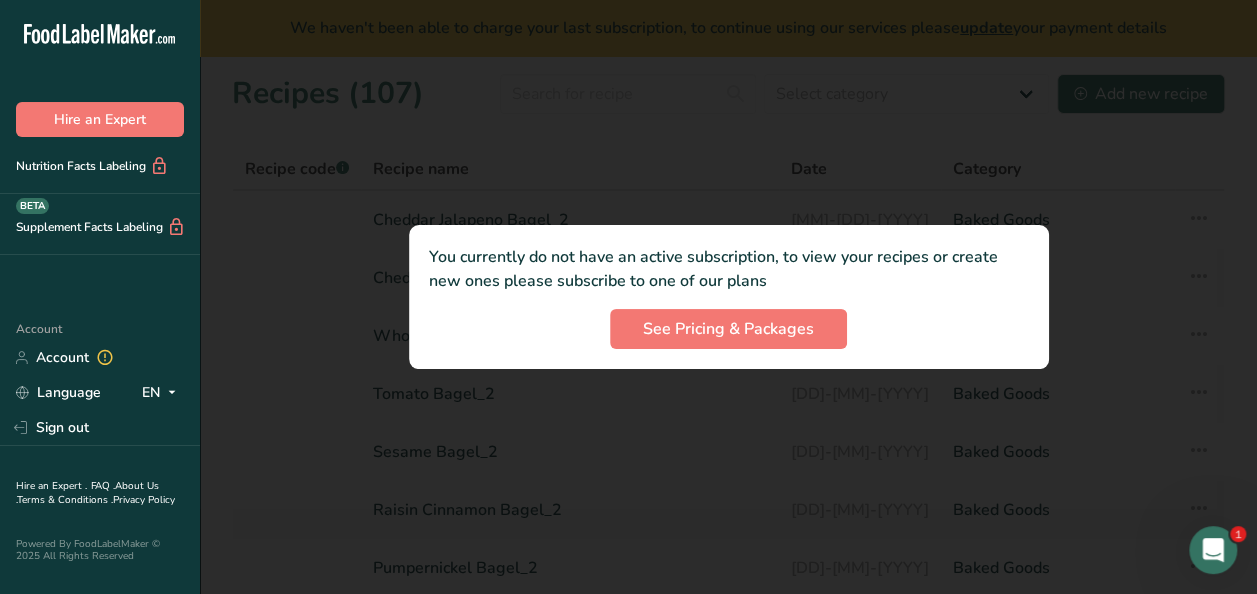 scroll, scrollTop: 0, scrollLeft: 0, axis: both 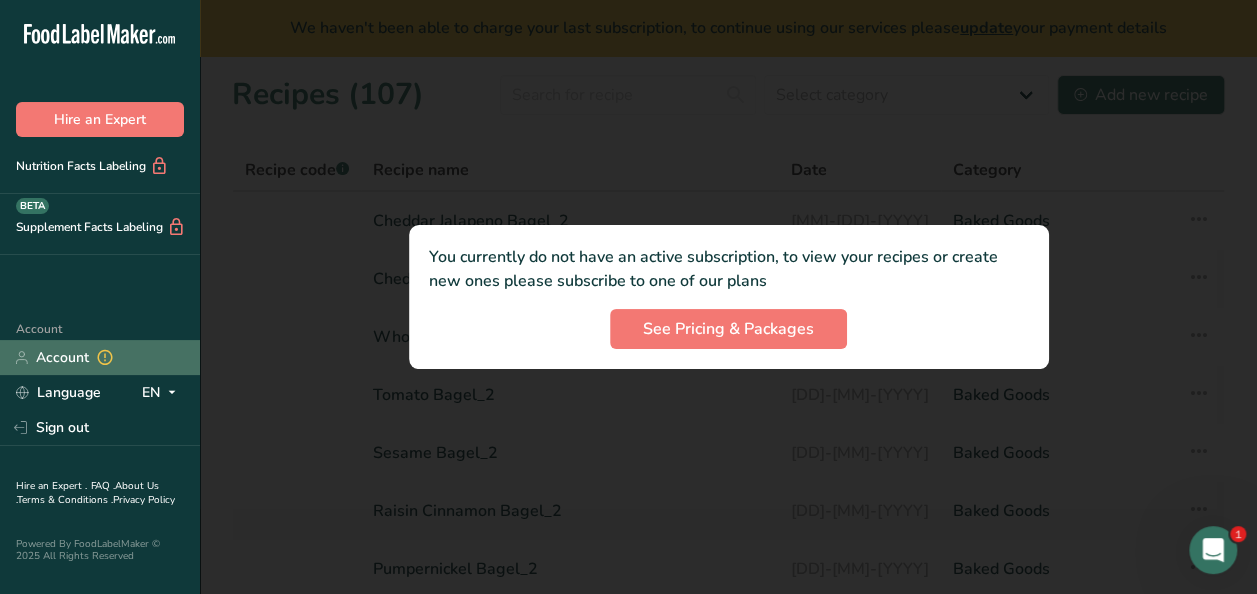 click on "Account" at bounding box center (100, 357) 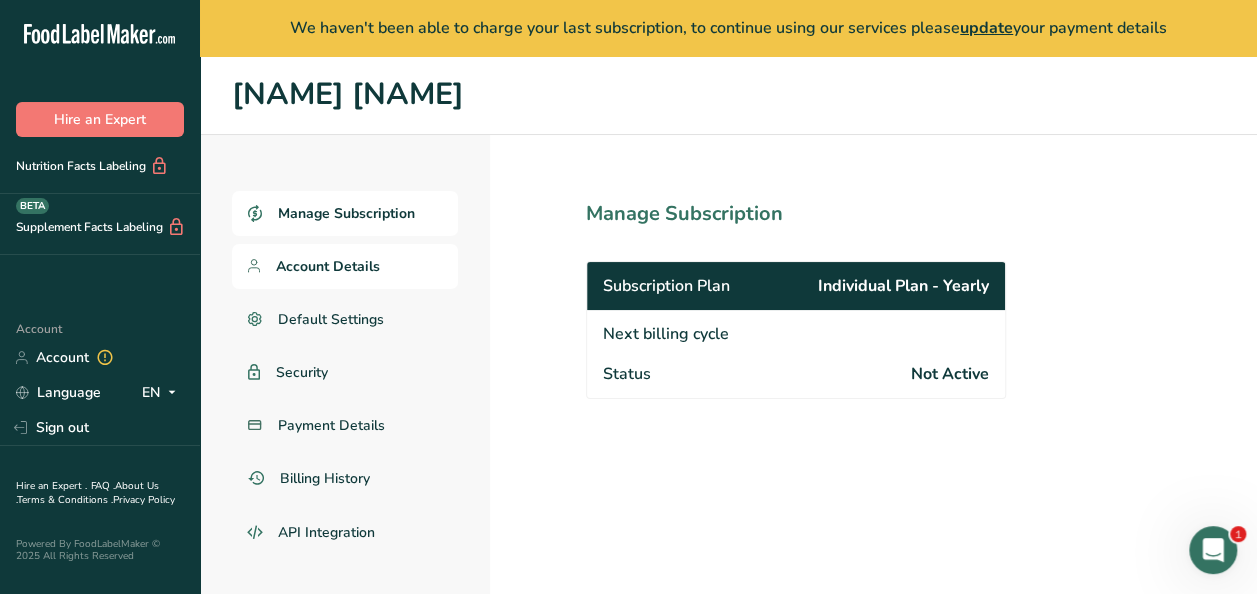 click on "Account Details" at bounding box center (345, 266) 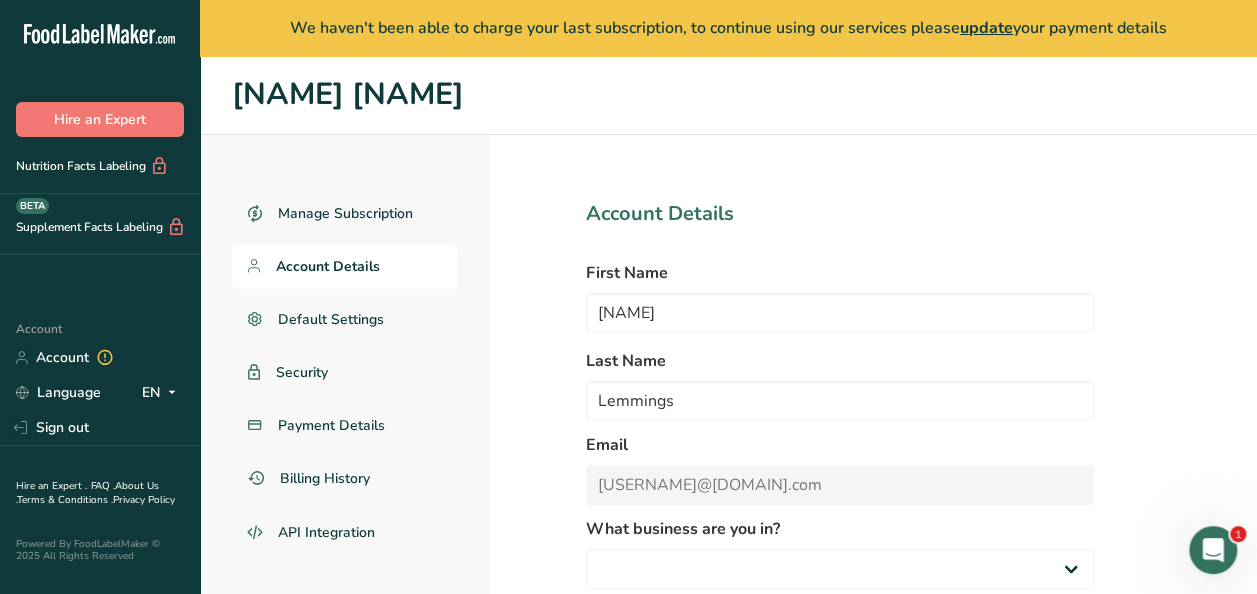 select on "3" 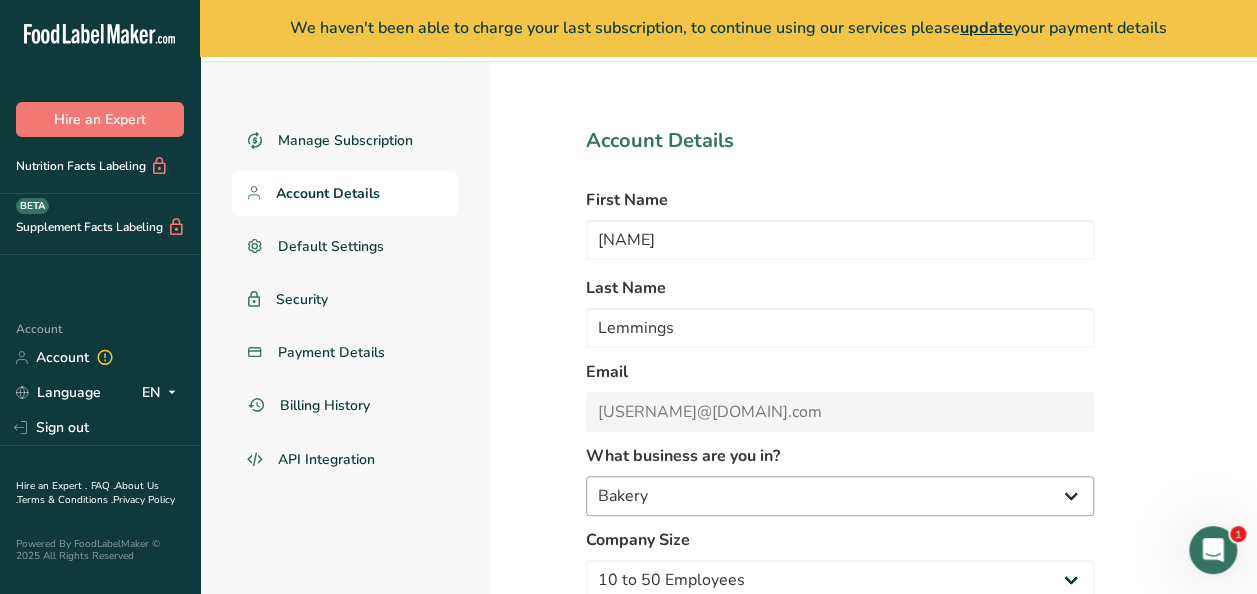 scroll, scrollTop: 0, scrollLeft: 0, axis: both 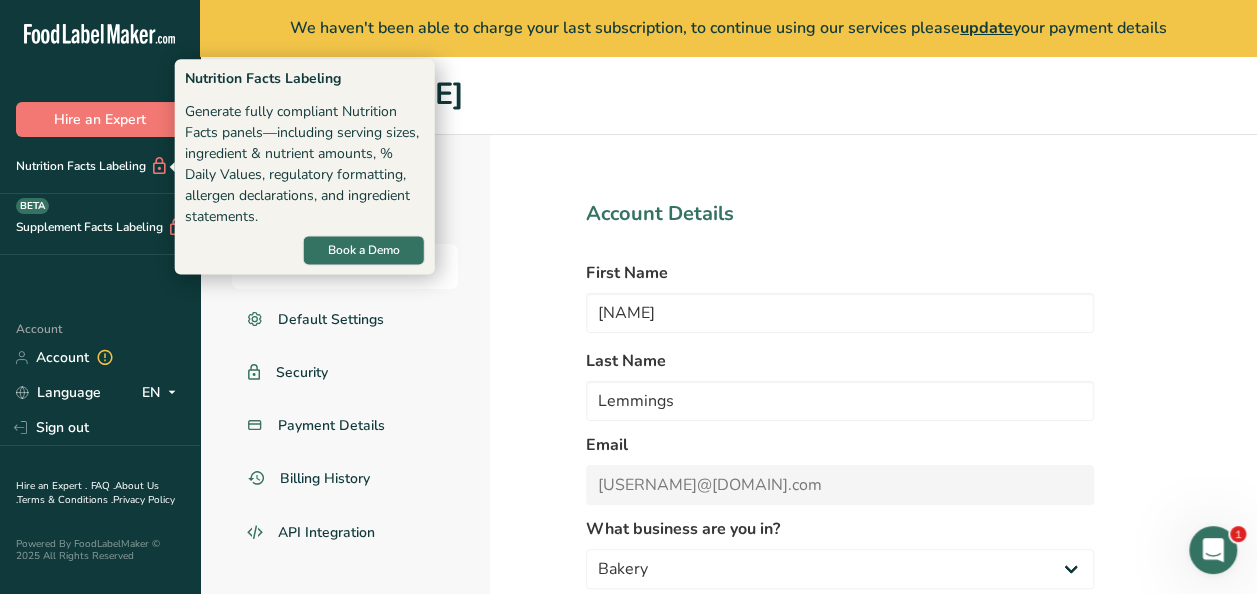 click on "Nutrition Facts Labeling" at bounding box center (84, 166) 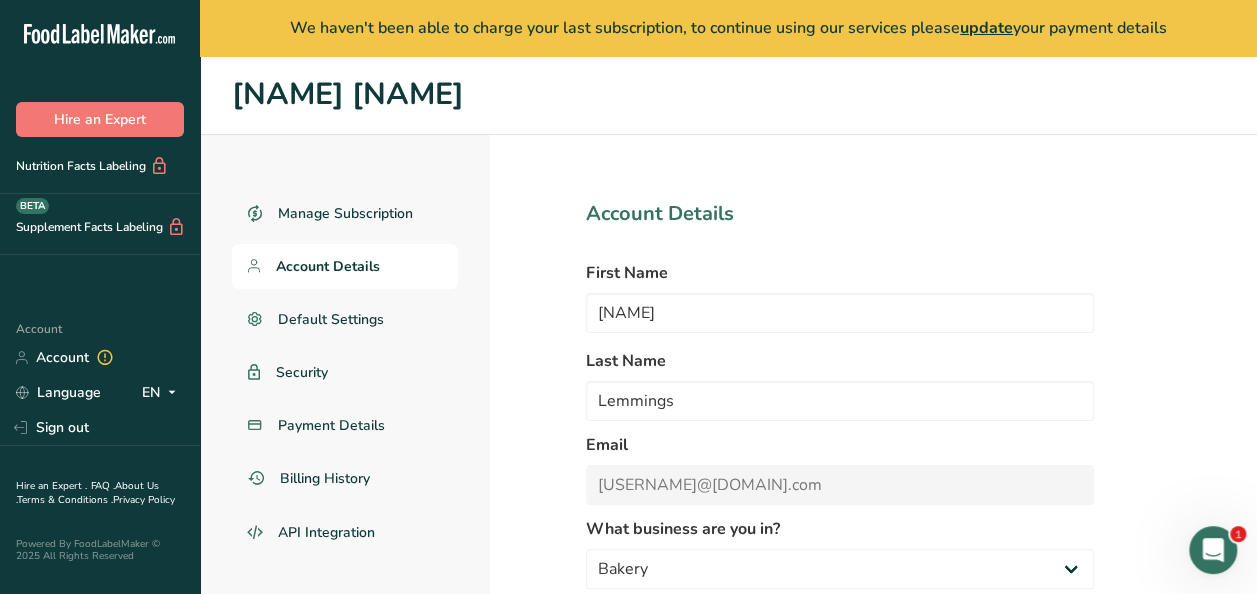 click on ".a-20{fill:#fff;}" 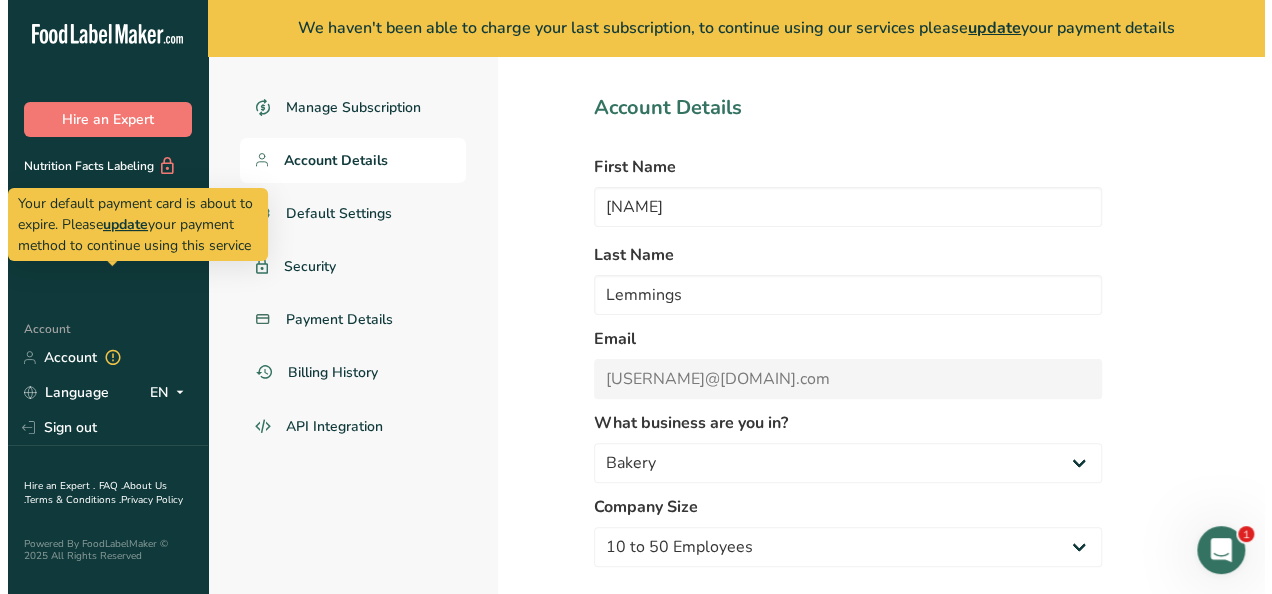 scroll, scrollTop: 0, scrollLeft: 0, axis: both 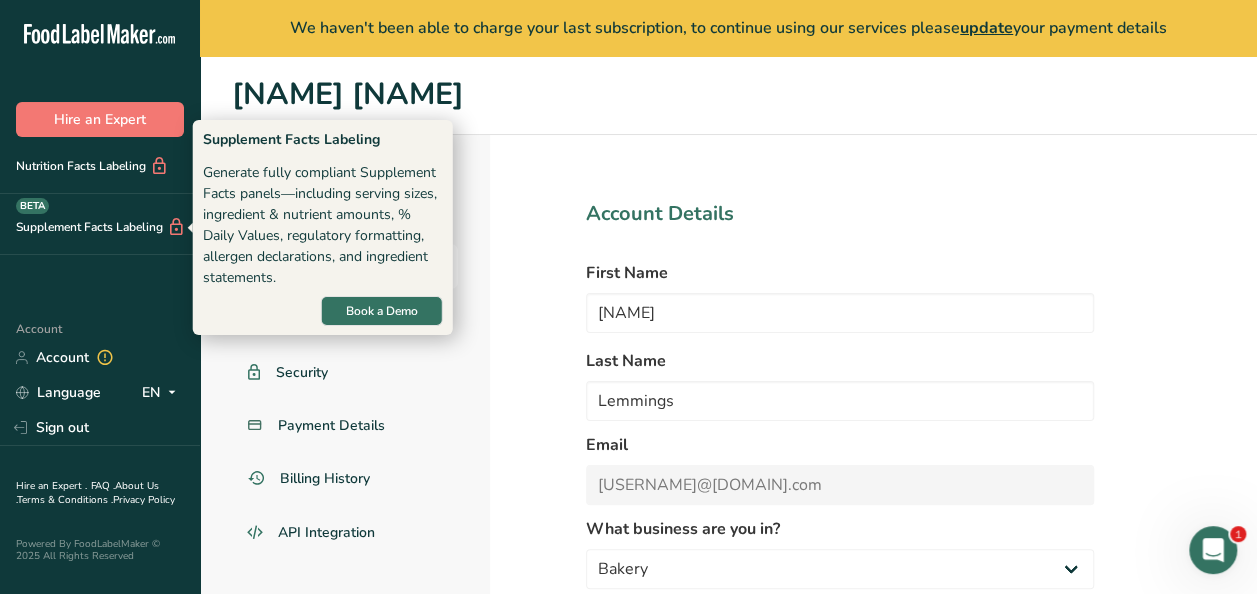 click on "Supplement Facts Labeling
BETA" at bounding box center (93, 227) 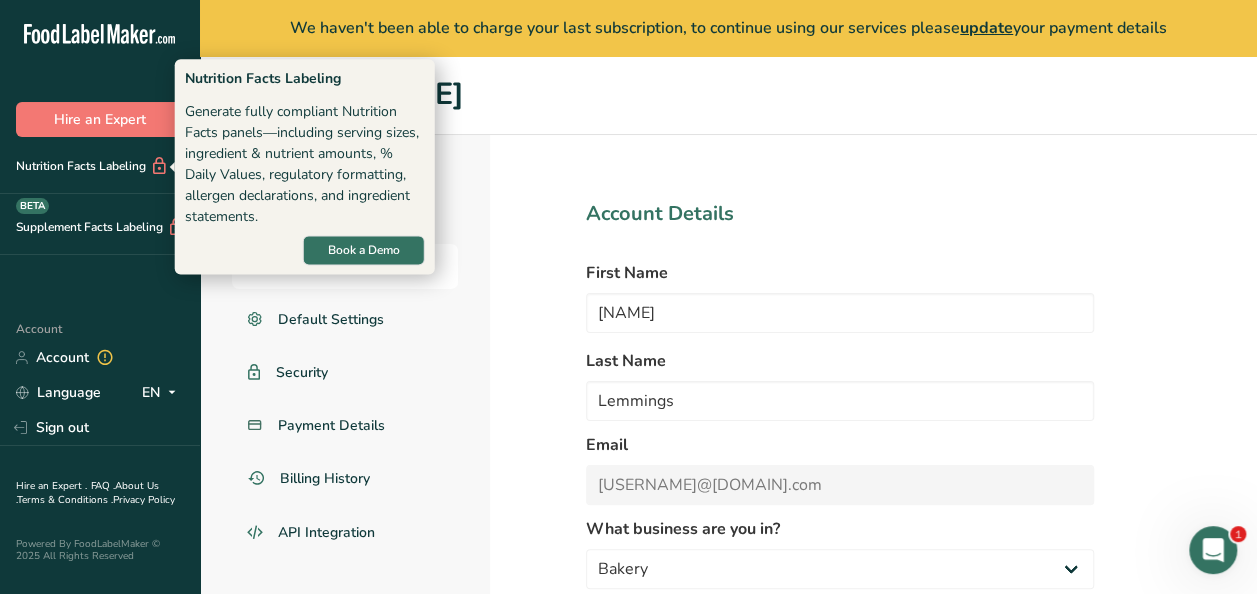 click on "Nutrition Facts Labeling" at bounding box center [84, 166] 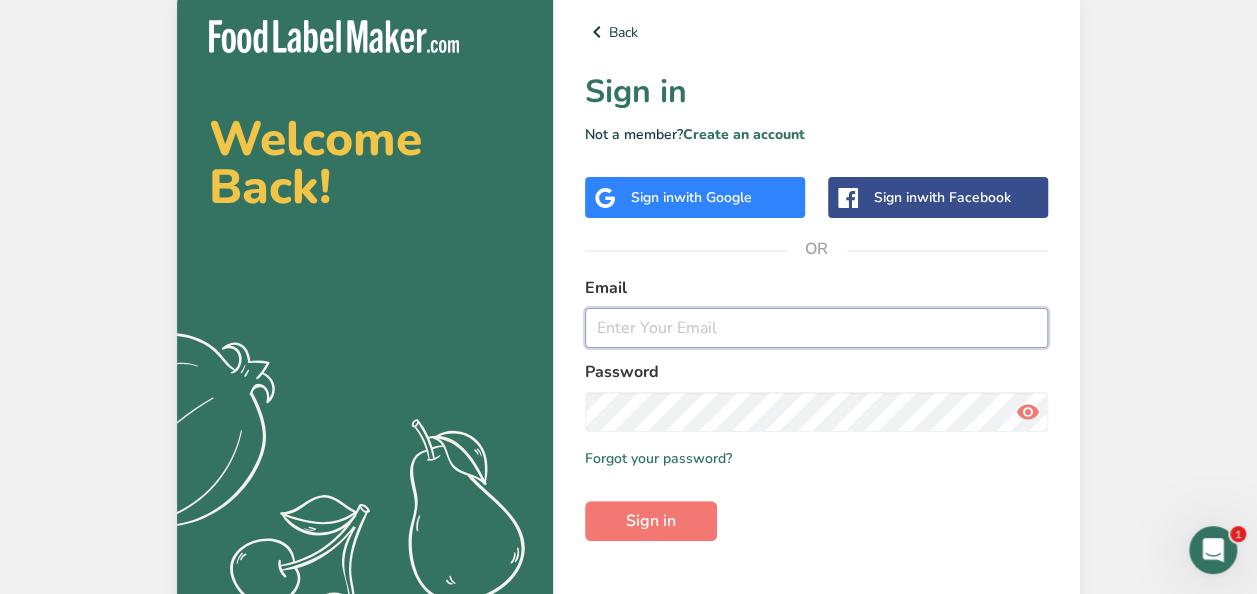 type on "[USERNAME]@[DOMAIN].com" 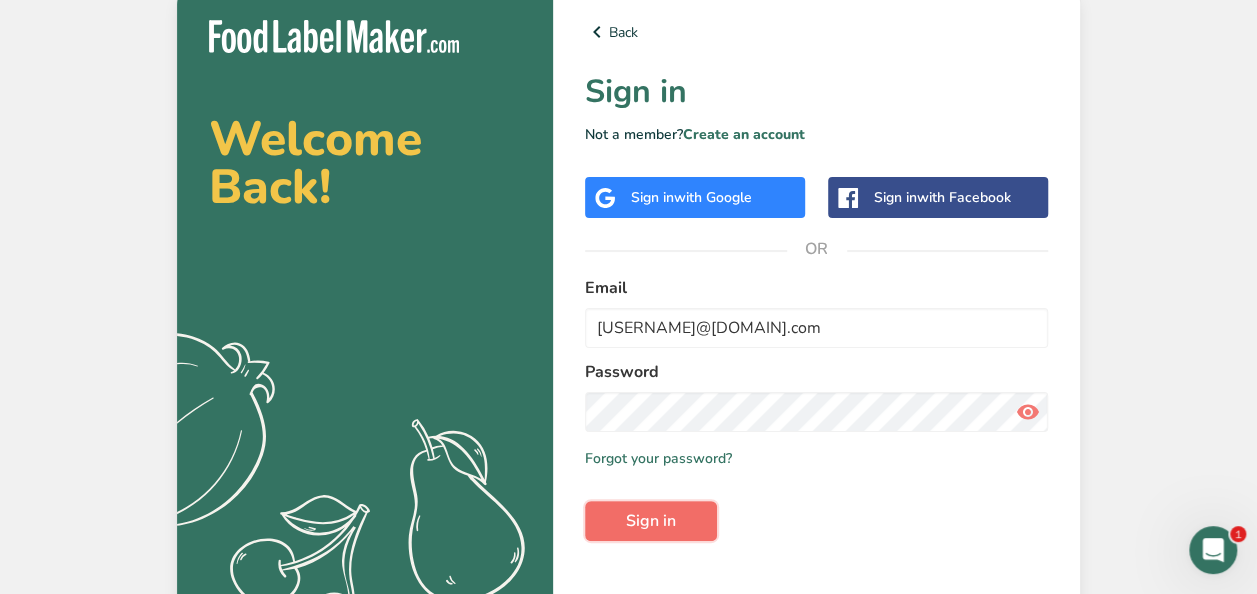 click on "Sign in" at bounding box center [651, 521] 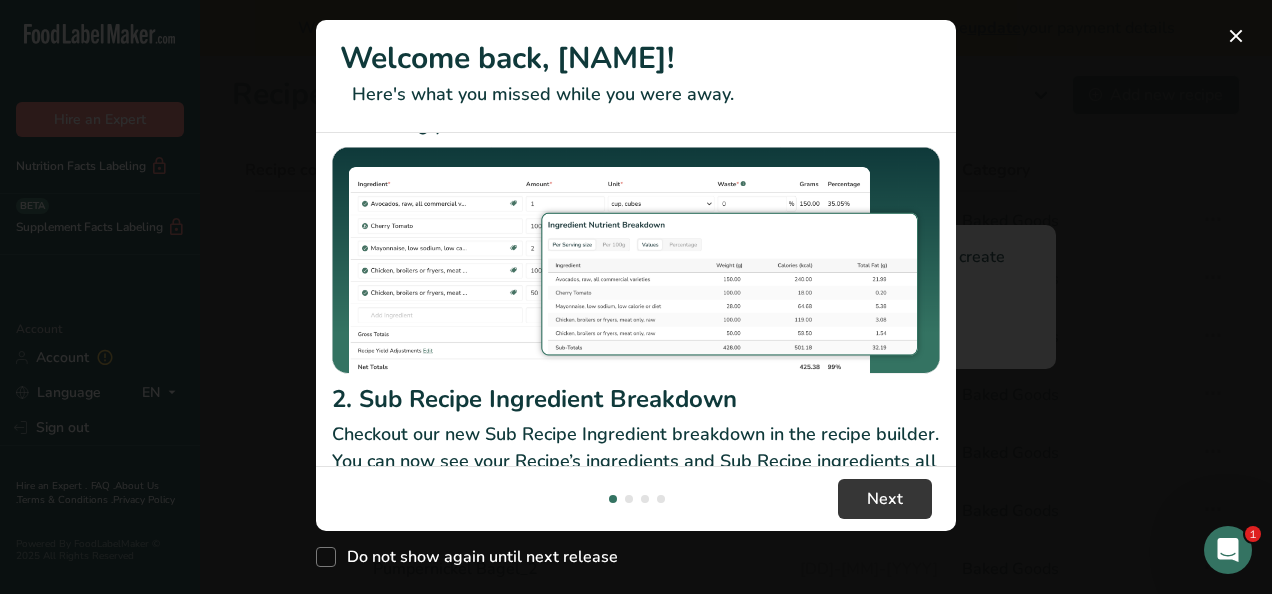 scroll, scrollTop: 438, scrollLeft: 0, axis: vertical 